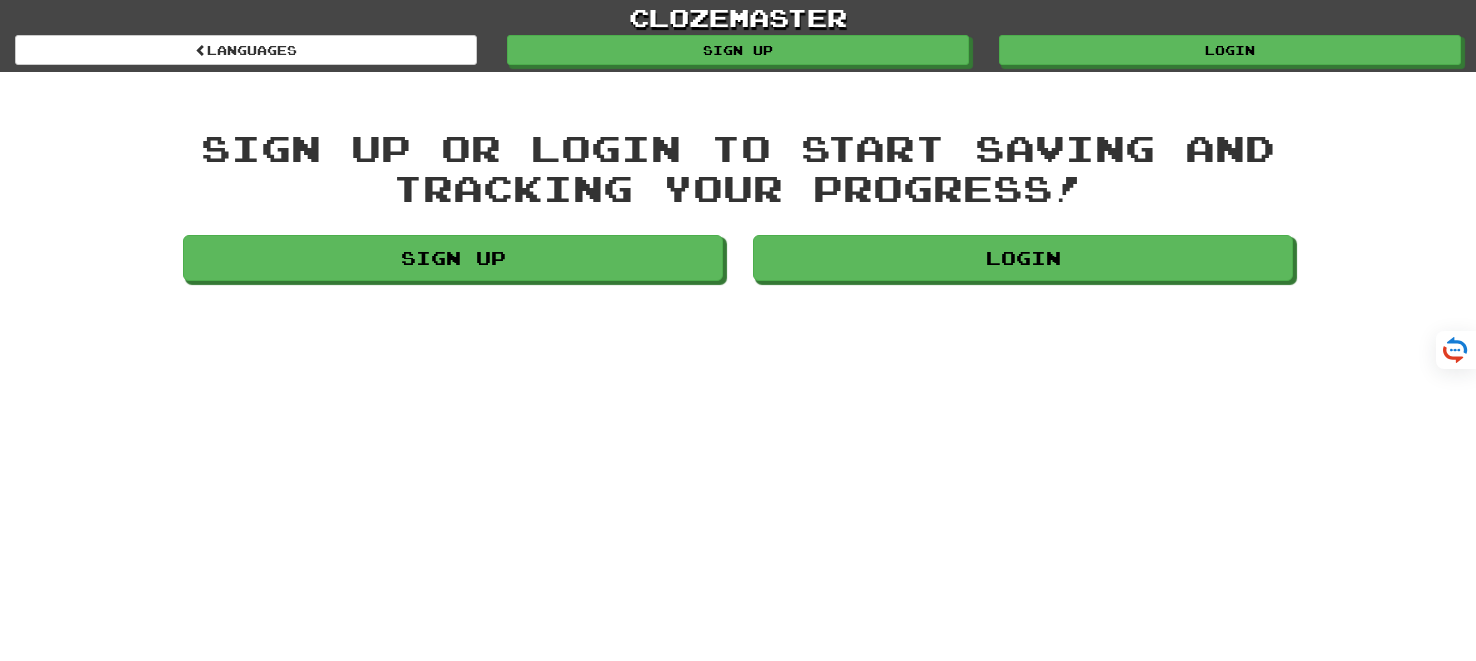 scroll, scrollTop: 0, scrollLeft: 0, axis: both 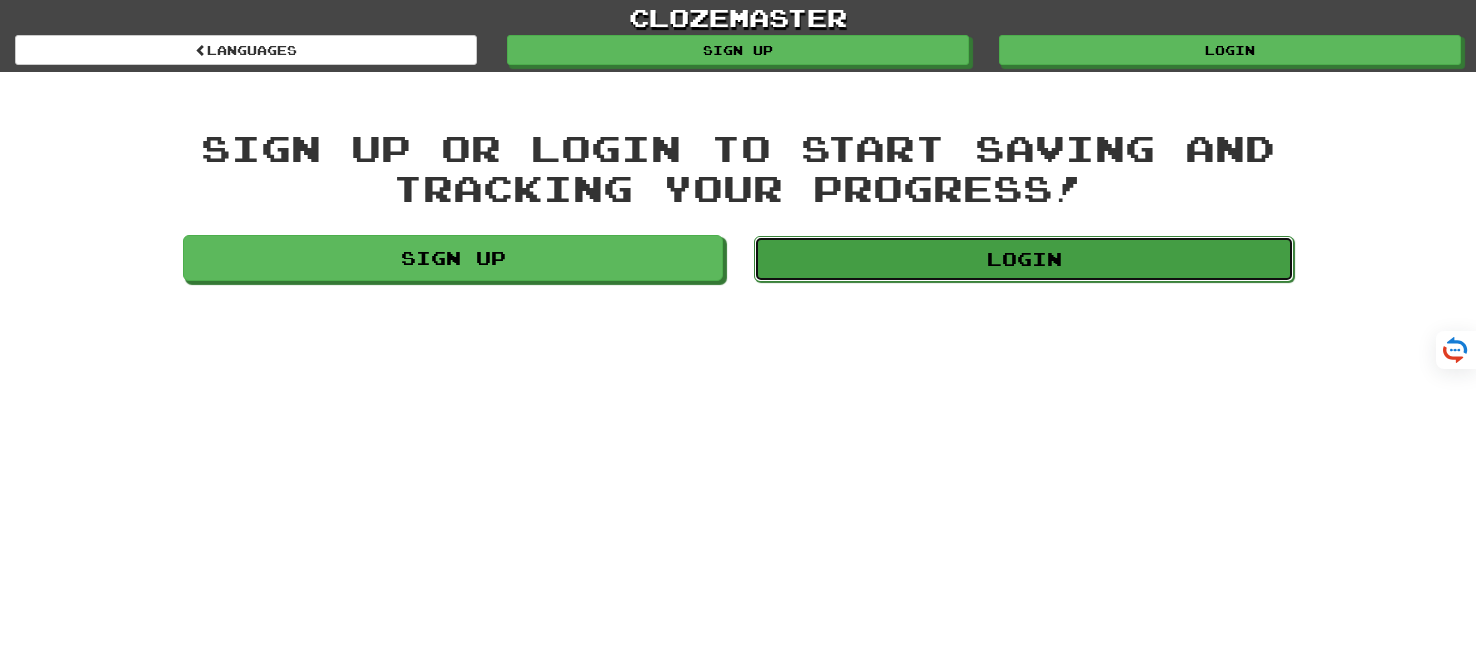 click on "Login" at bounding box center [1024, 259] 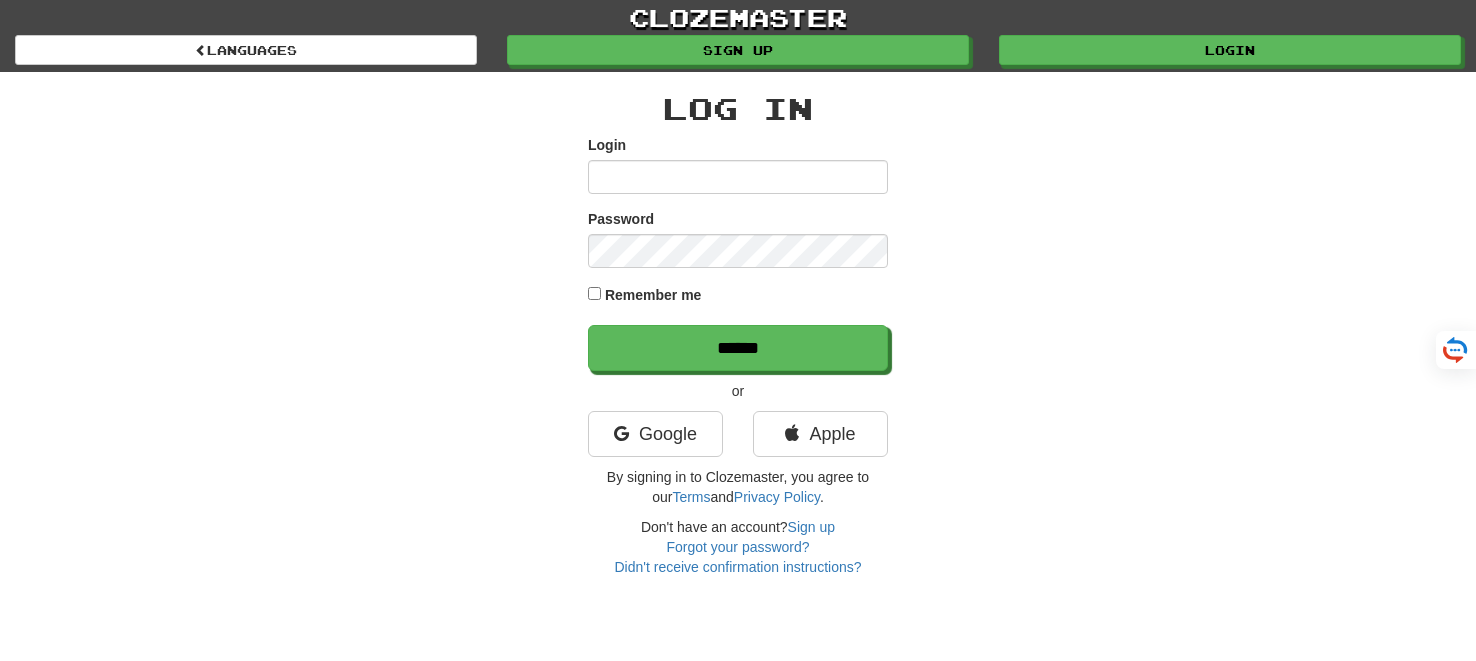 scroll, scrollTop: 0, scrollLeft: 0, axis: both 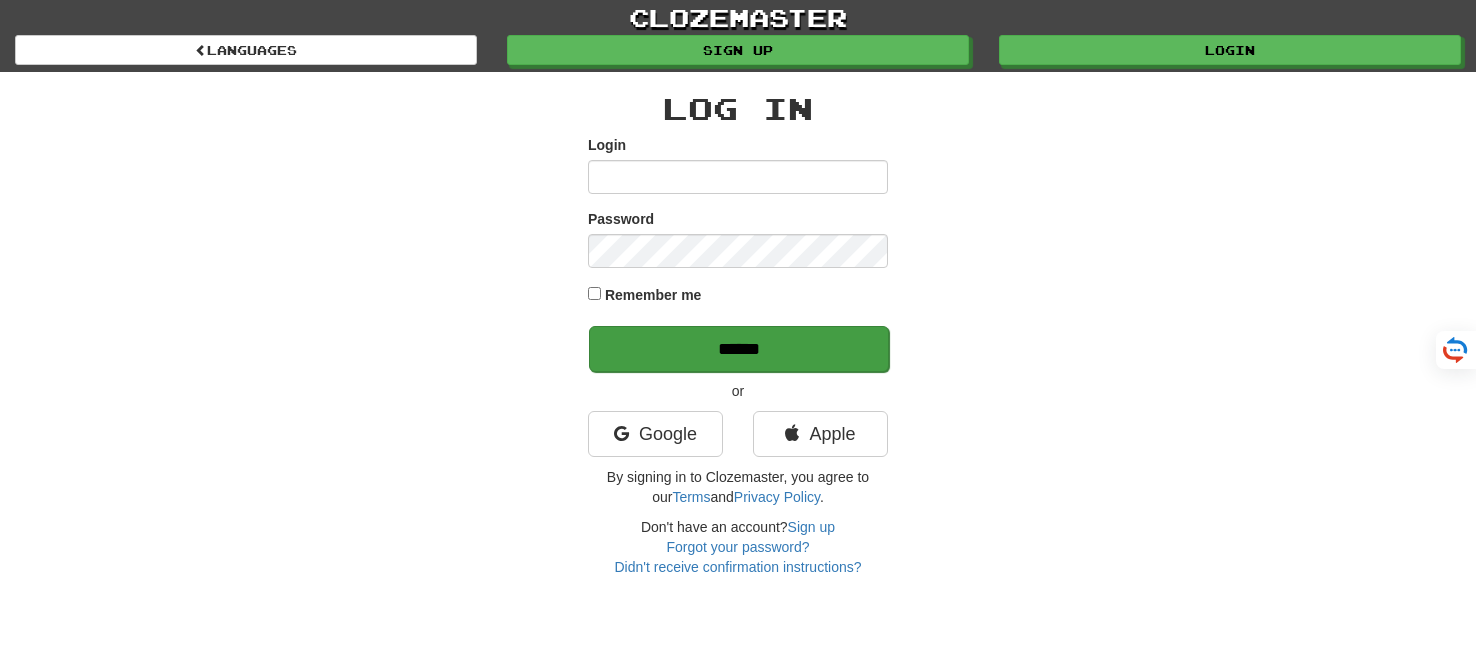 type on "*******" 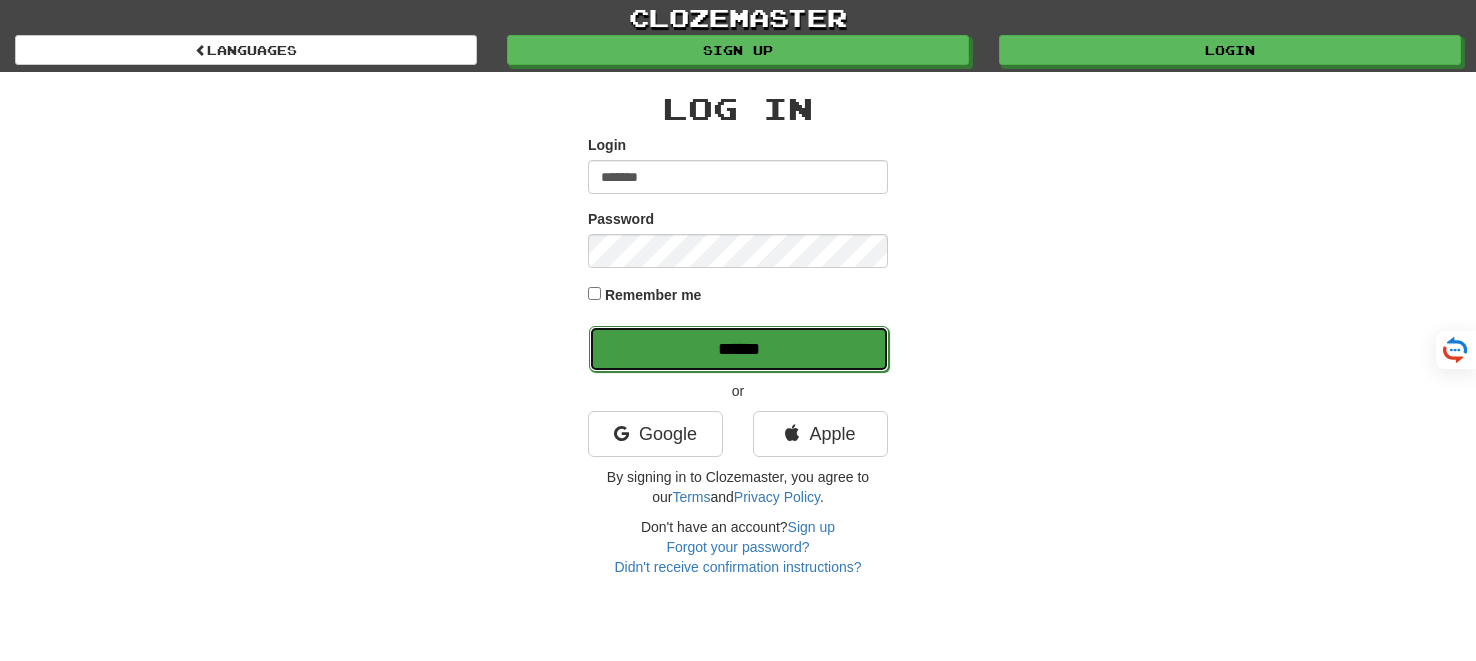 click on "******" at bounding box center [739, 349] 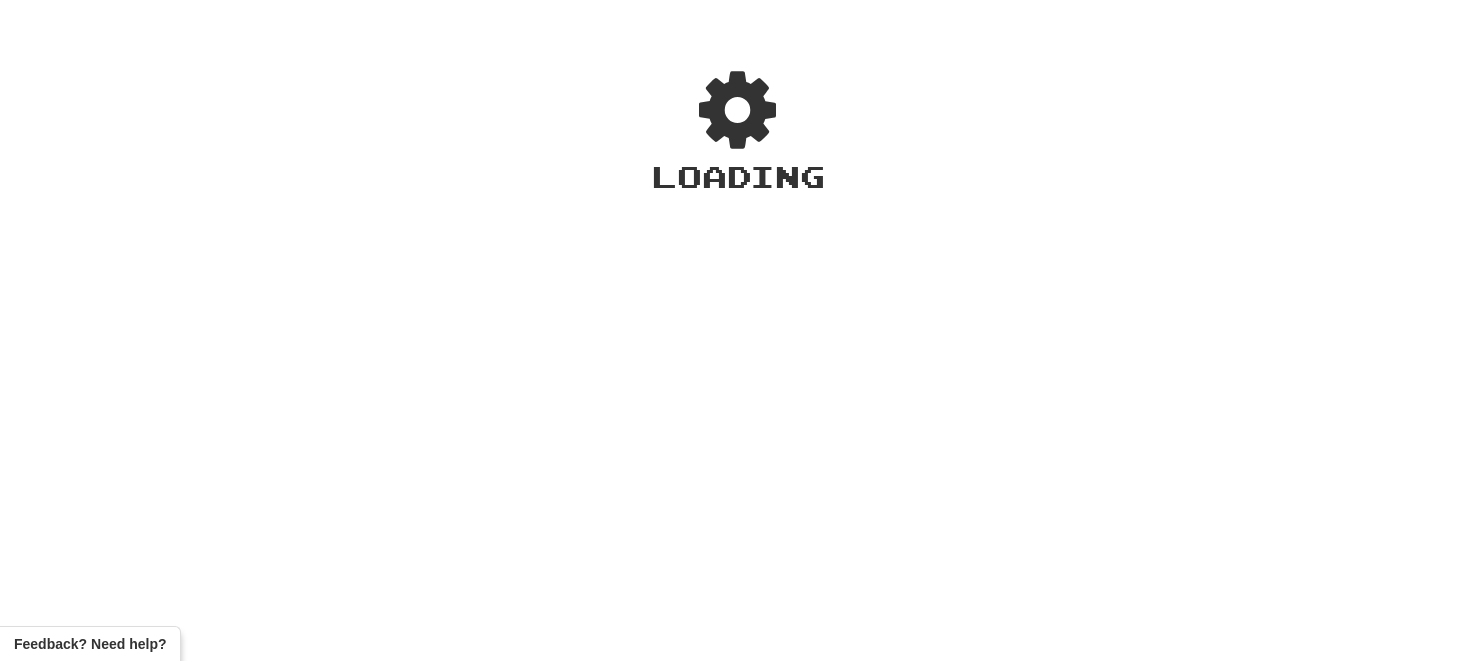 scroll, scrollTop: 0, scrollLeft: 0, axis: both 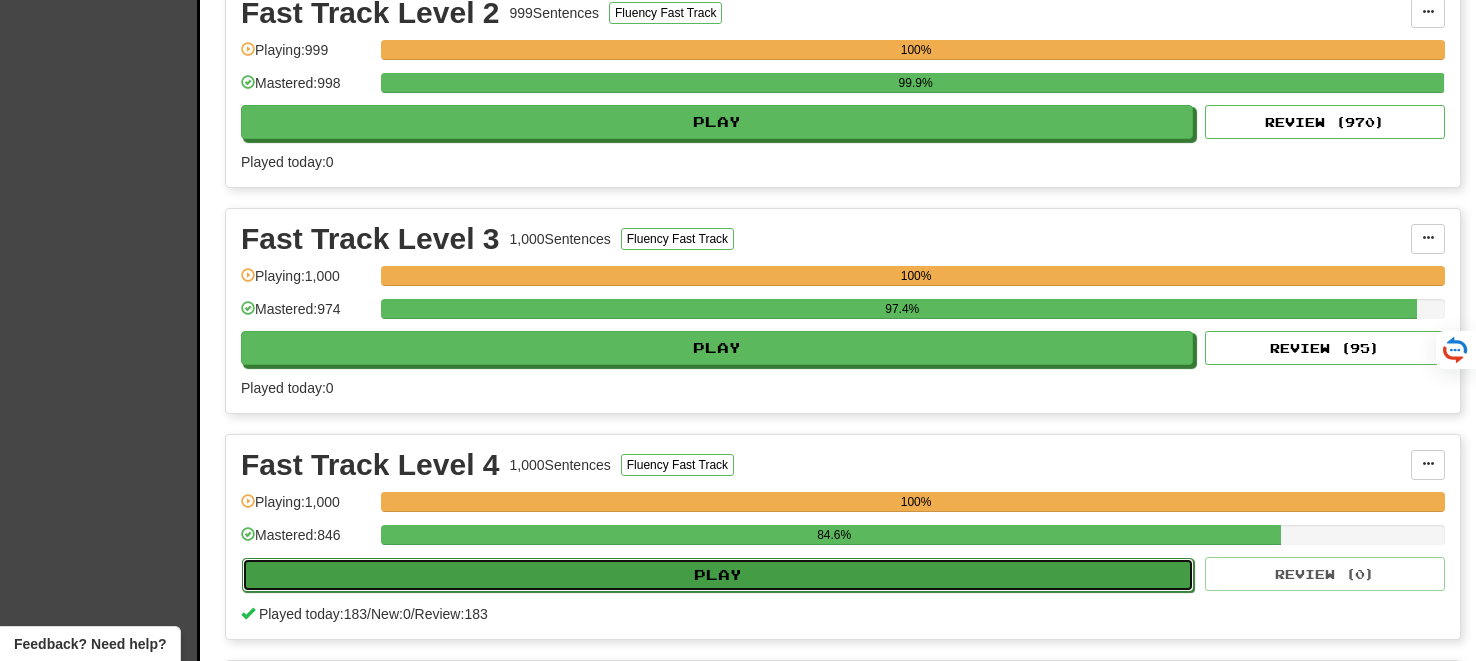 click on "Play" at bounding box center [718, 575] 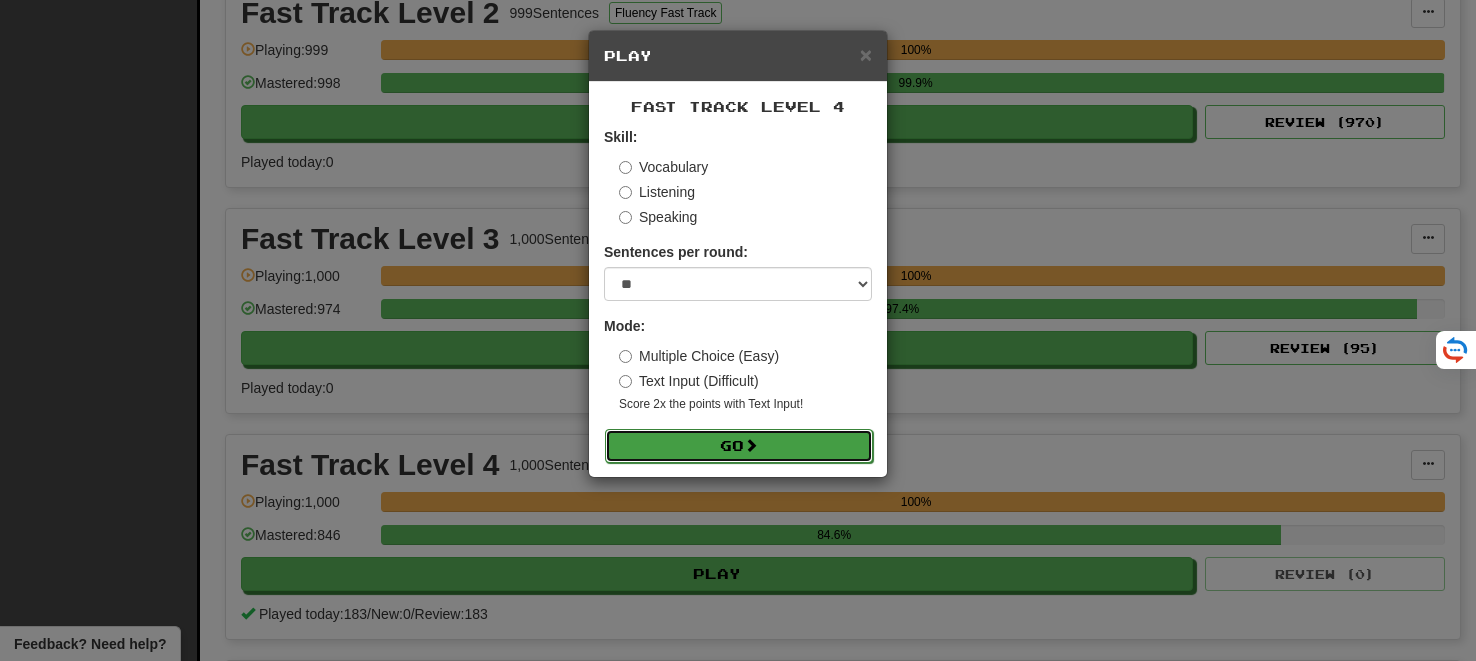 click on "Go" at bounding box center [739, 446] 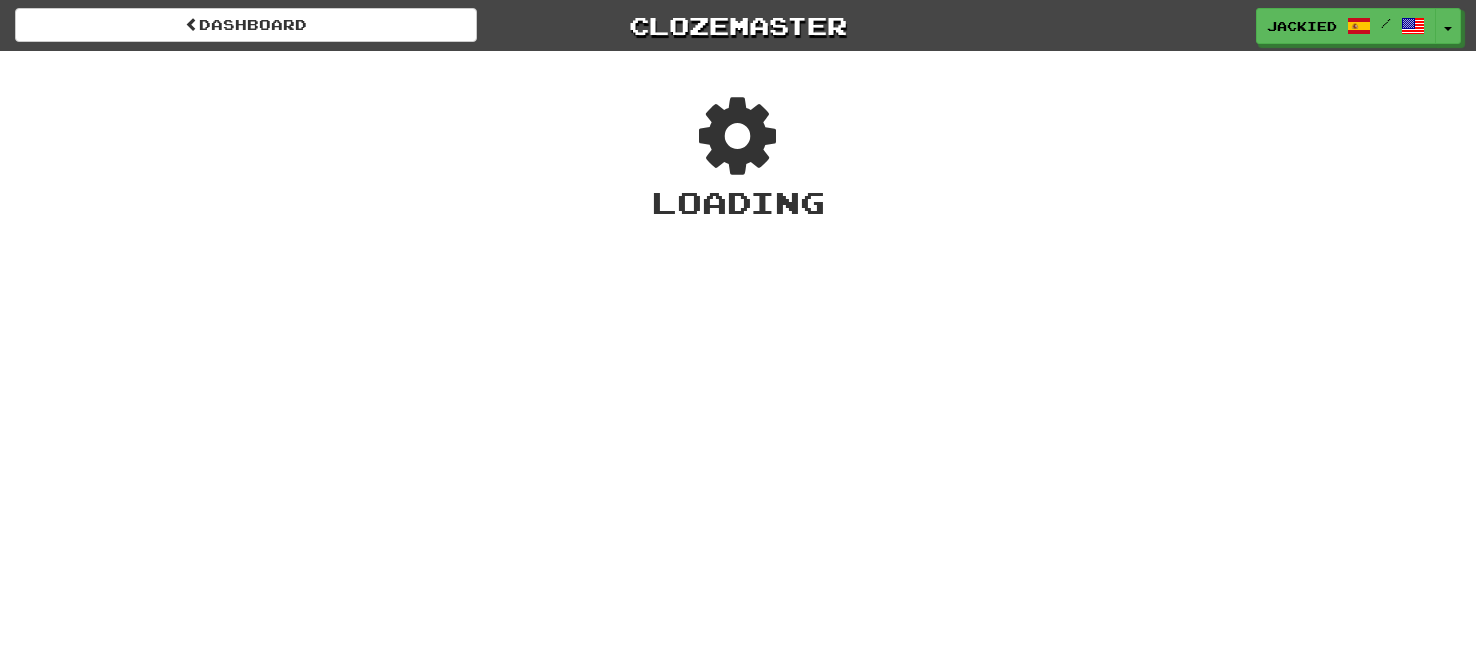 scroll, scrollTop: 0, scrollLeft: 0, axis: both 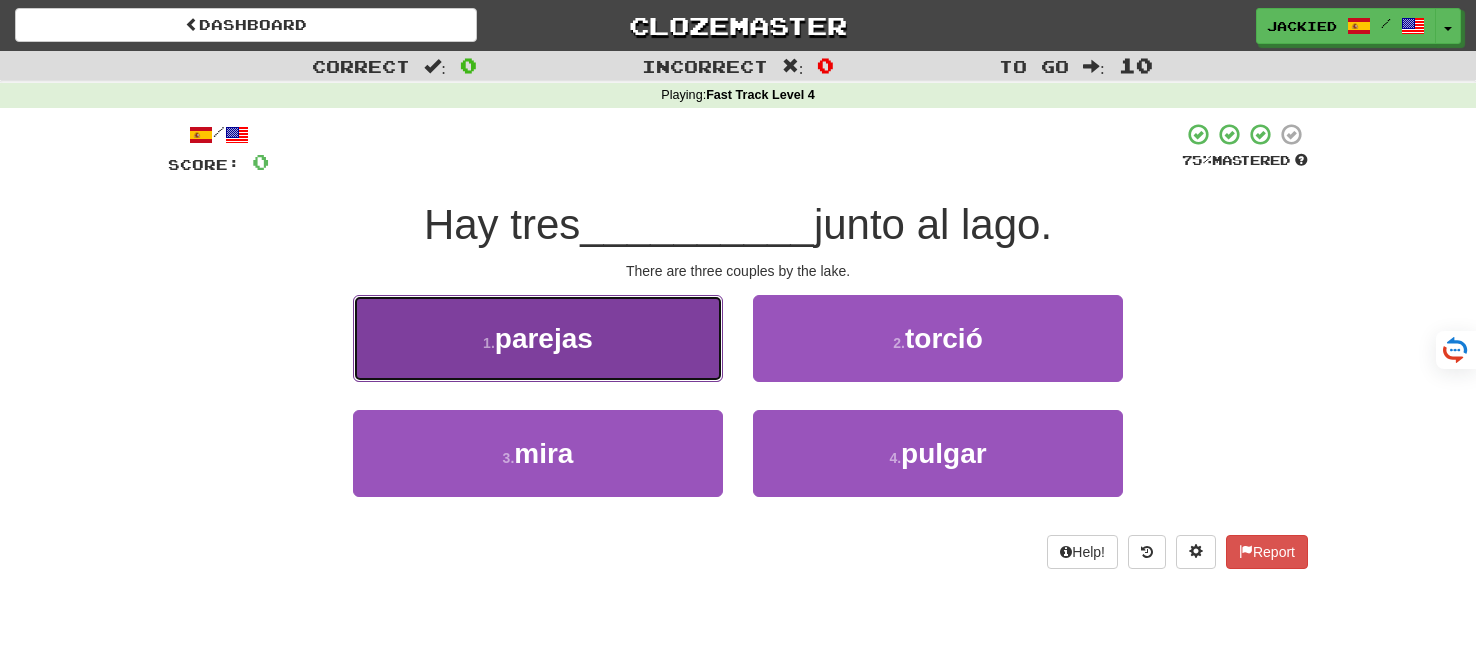 click on "parejas" at bounding box center (544, 338) 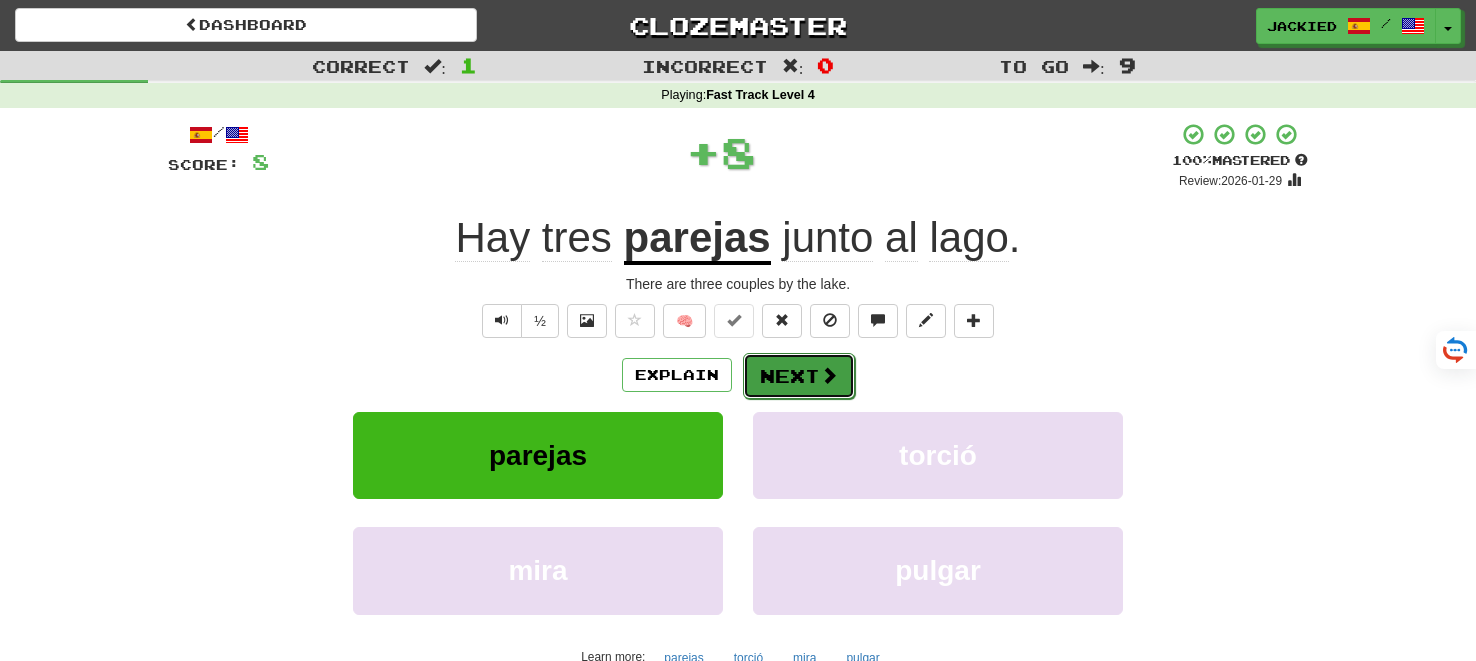 click on "Next" at bounding box center [799, 376] 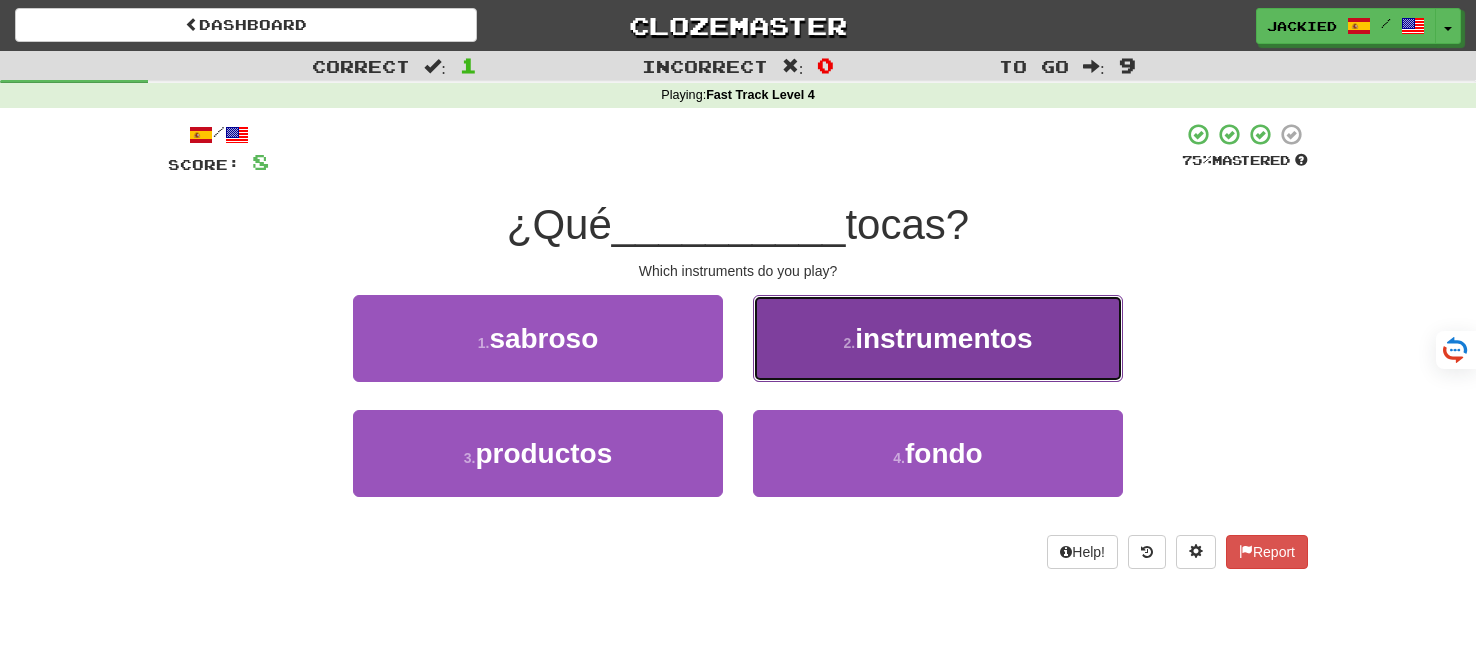 click on "2 .  instrumentos" at bounding box center [938, 338] 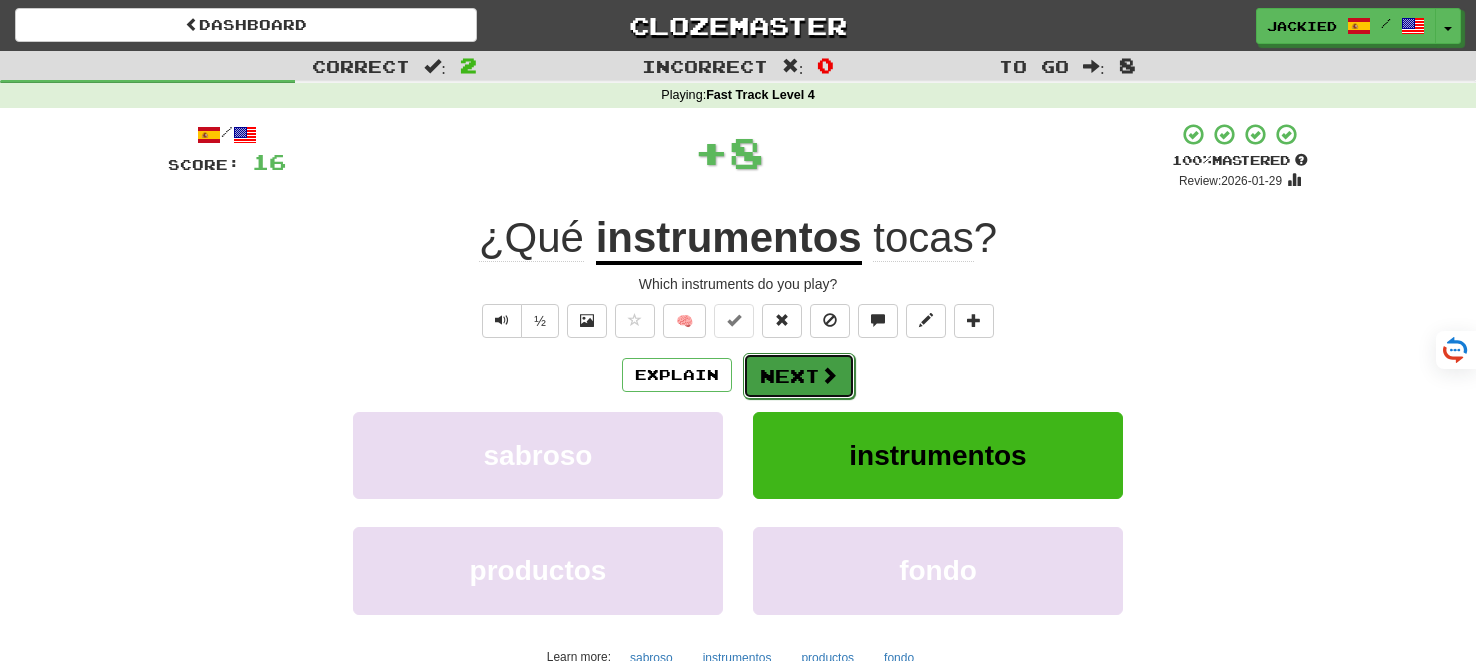 click on "Next" at bounding box center (799, 376) 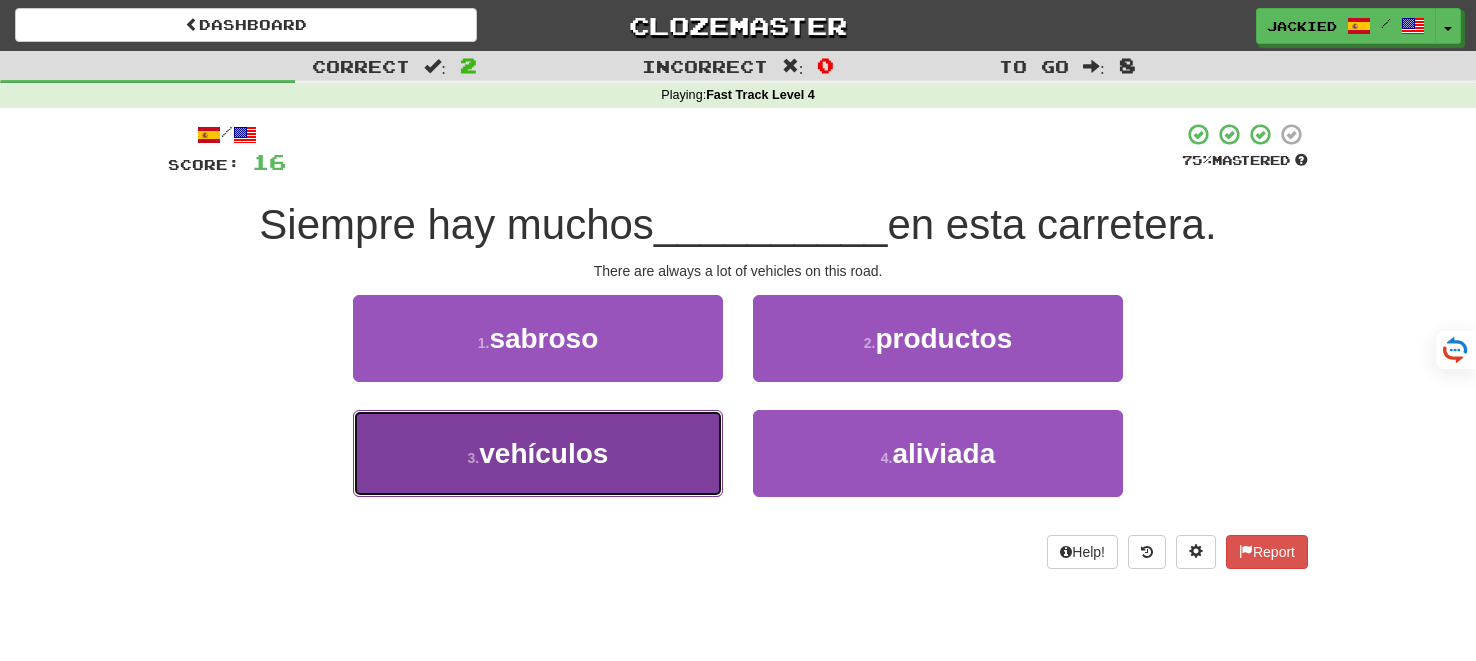click on "3 .  vehículos" at bounding box center [538, 453] 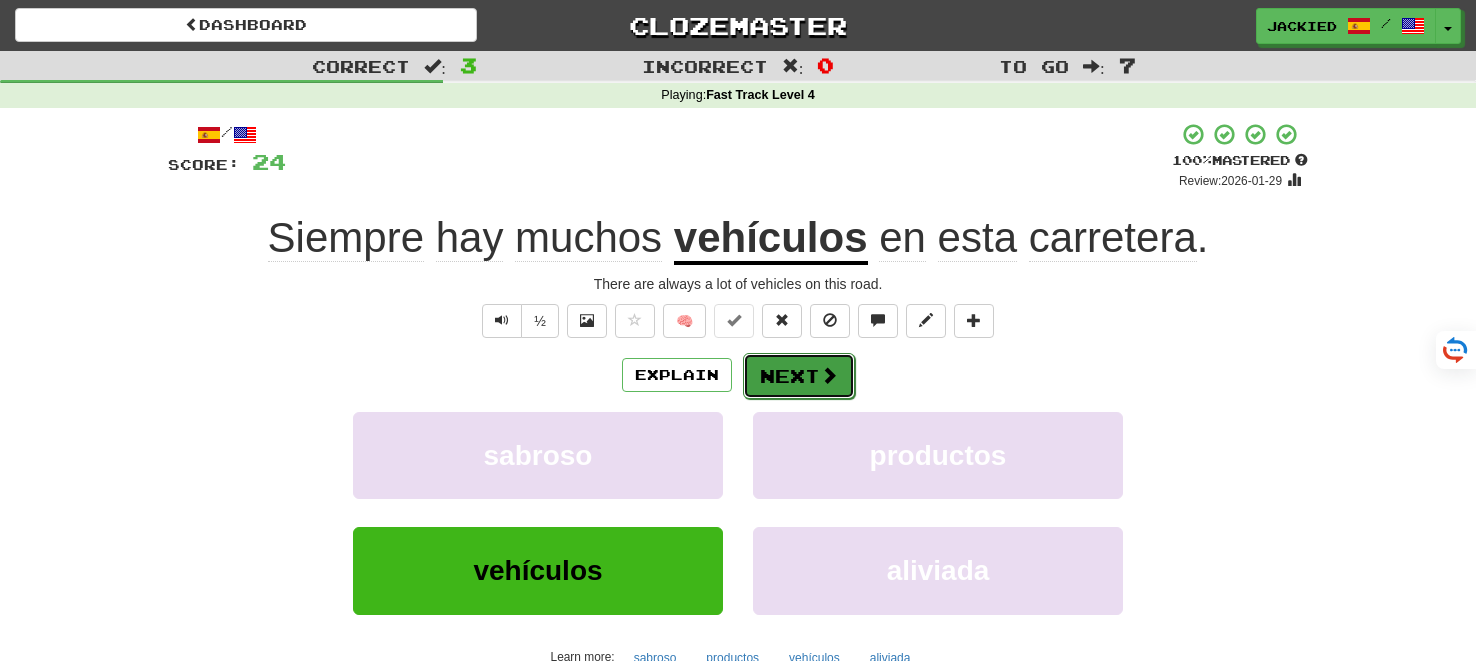 click on "Next" at bounding box center [799, 376] 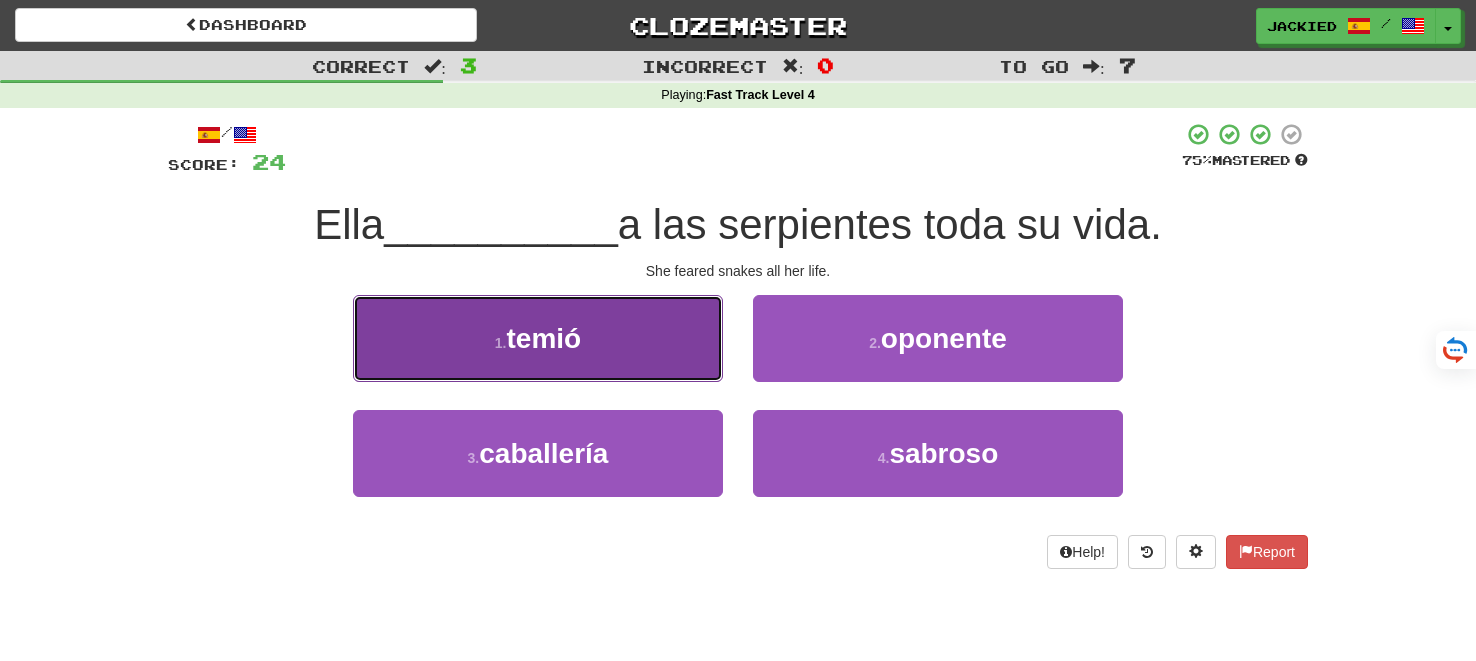 click on "1 .  temió" at bounding box center [538, 338] 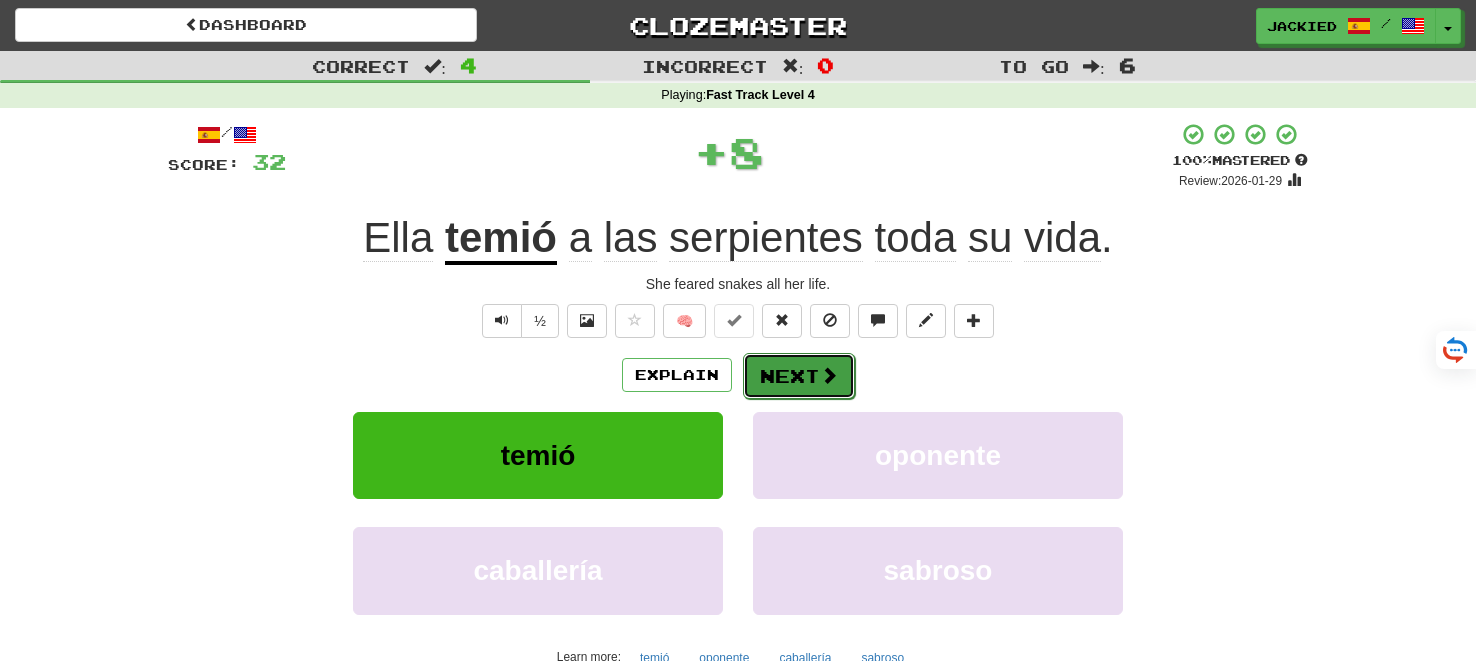 click on "Next" at bounding box center [799, 376] 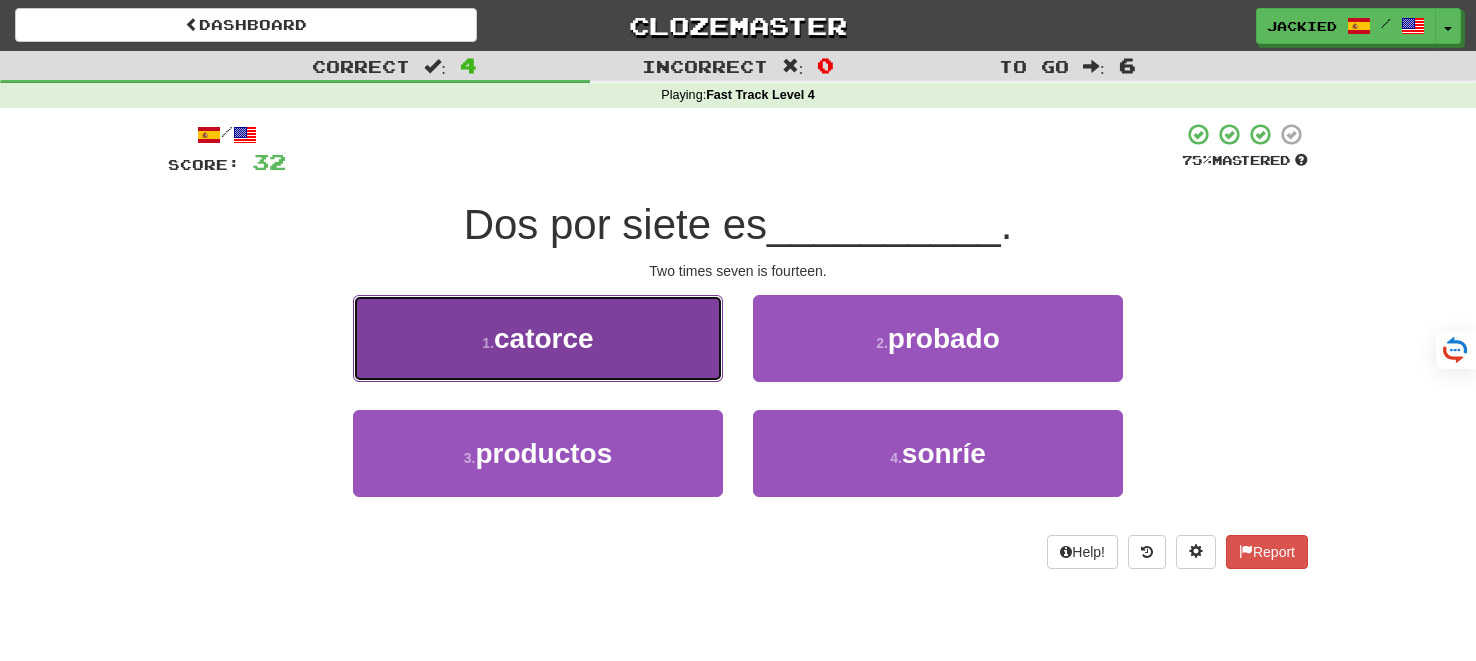 click on "1 .  catorce" at bounding box center [538, 338] 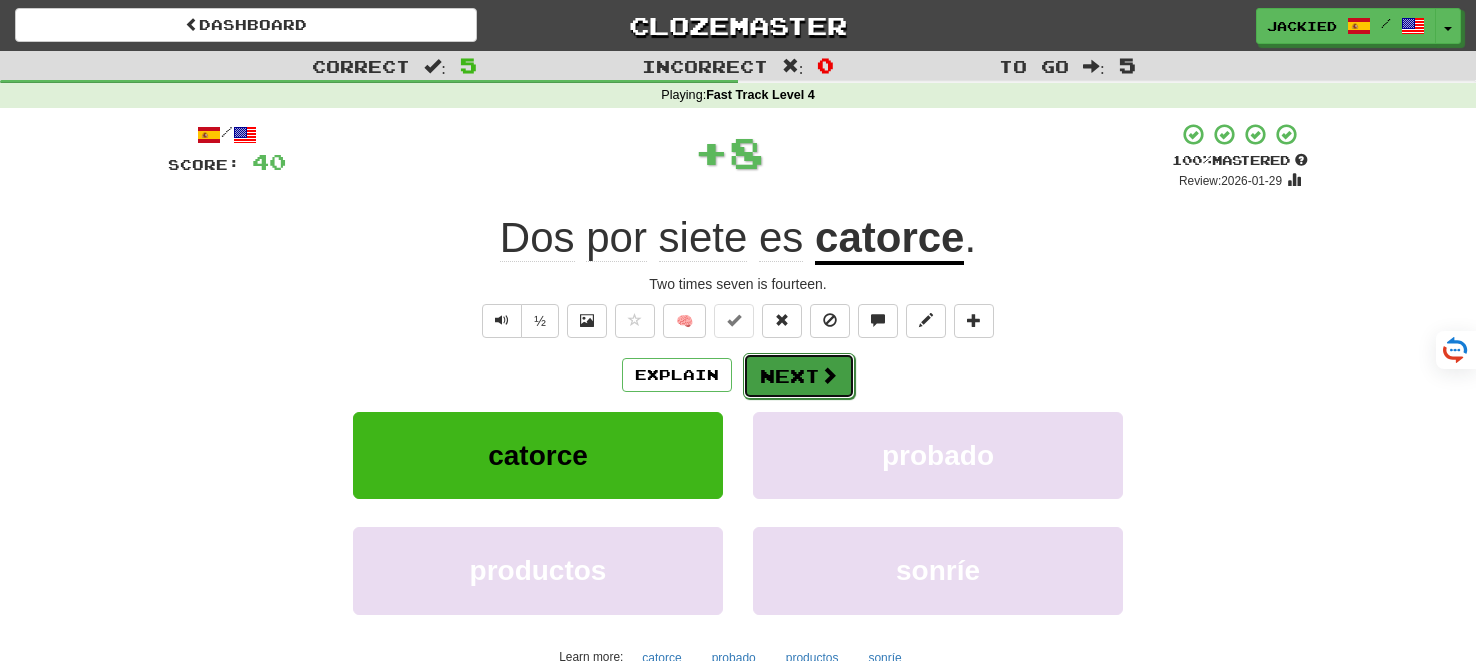 click on "Next" at bounding box center [799, 376] 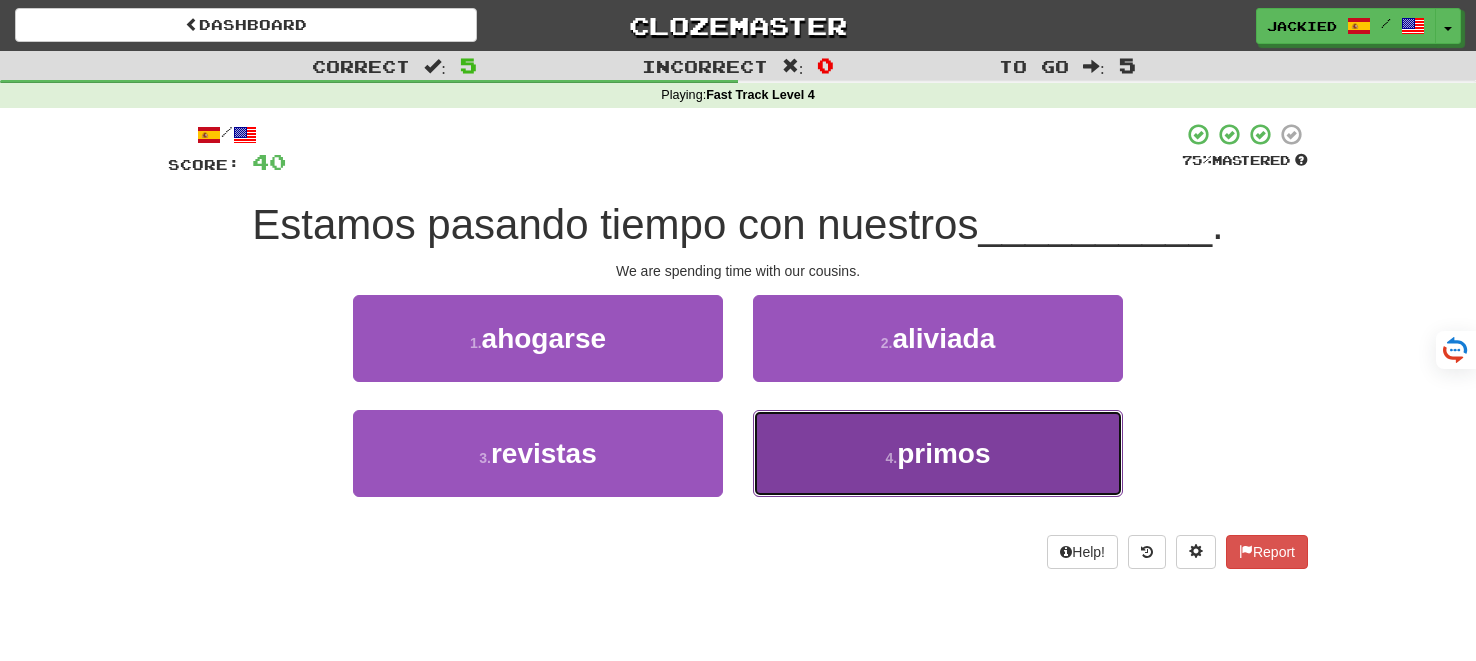 click on "4 .  primos" at bounding box center (938, 453) 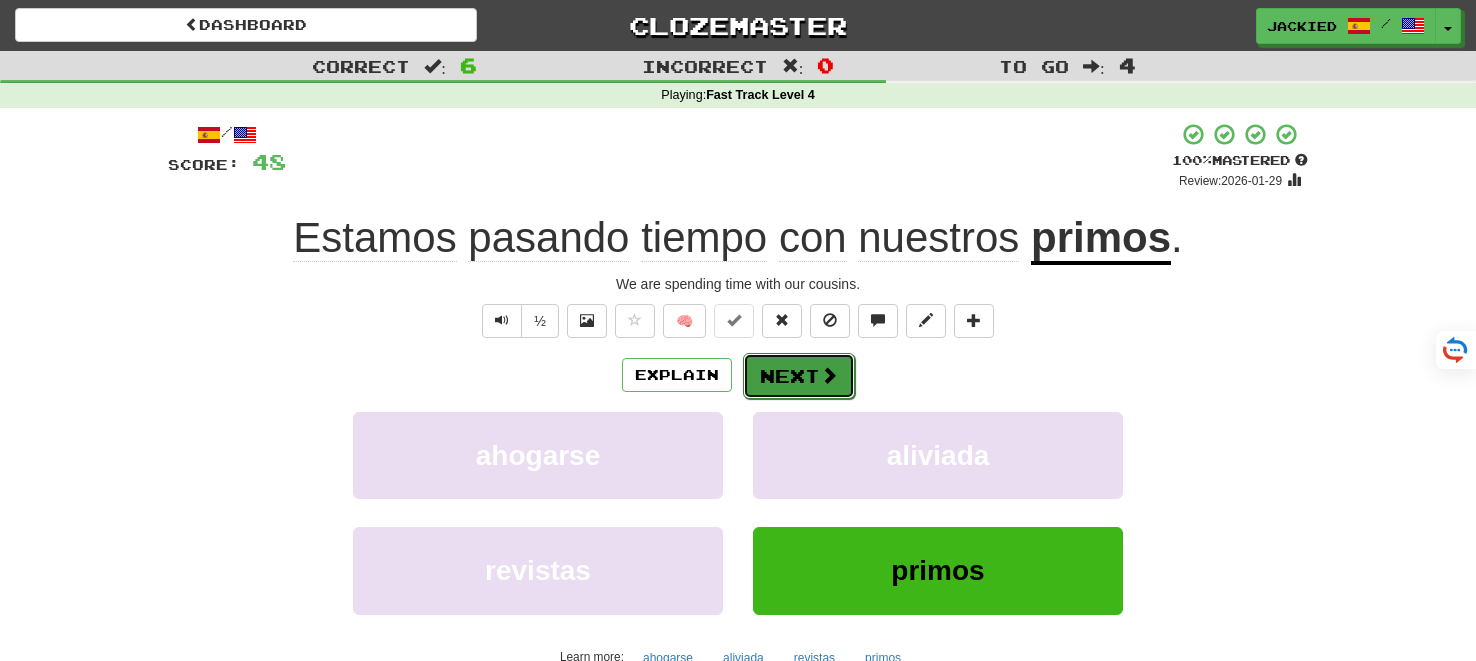click on "Next" at bounding box center (799, 376) 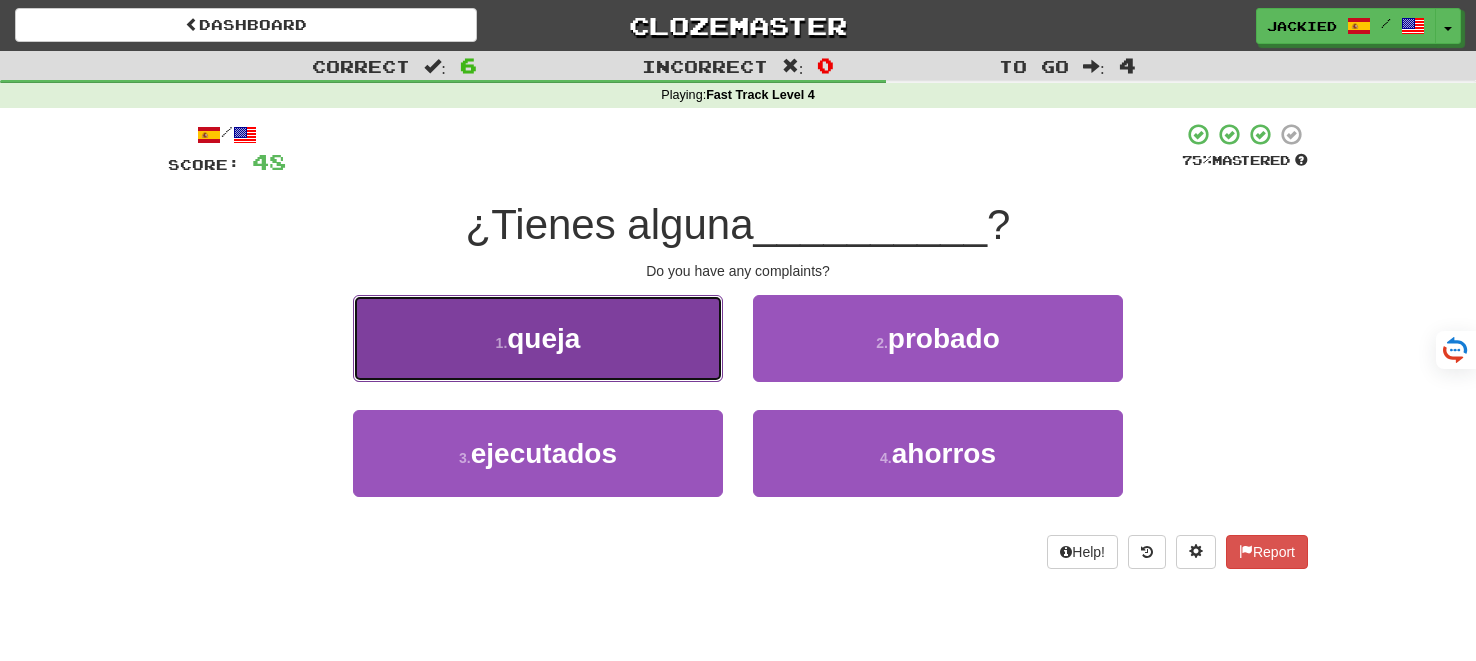 click on "1 .  queja" at bounding box center [538, 338] 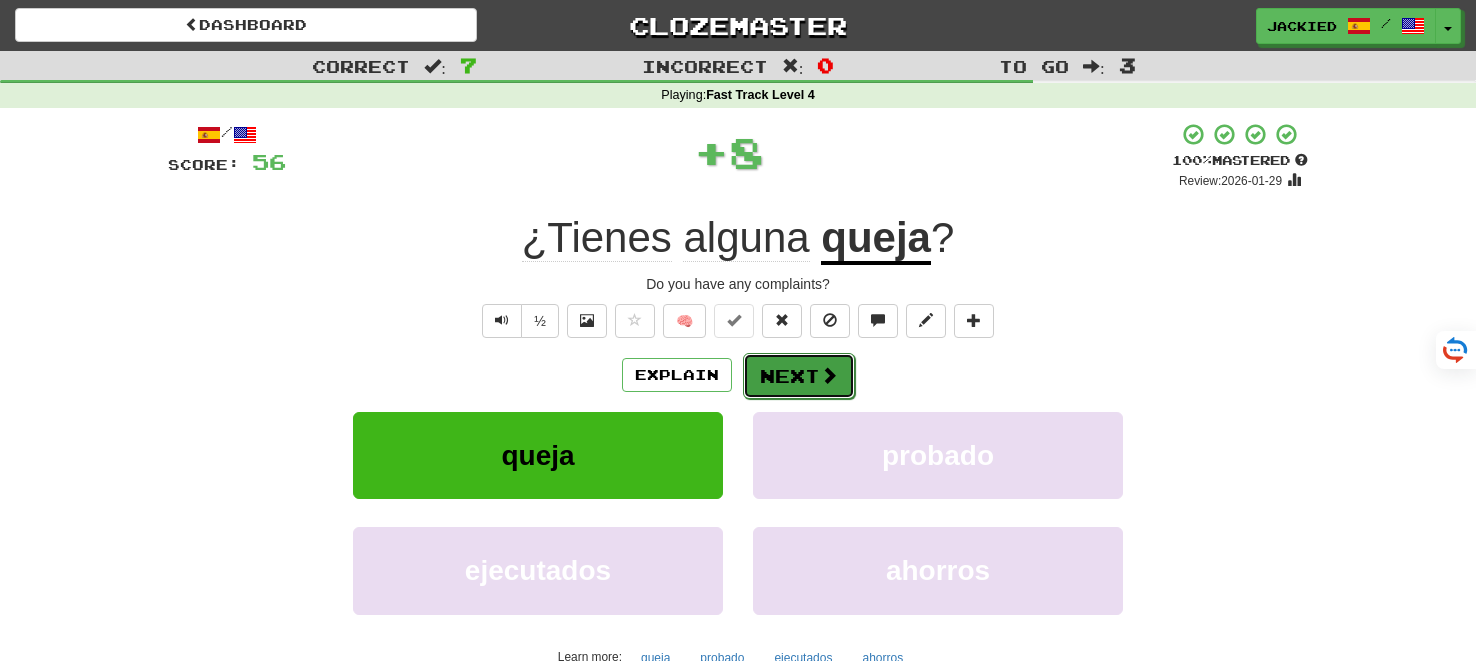 click on "Next" at bounding box center [799, 376] 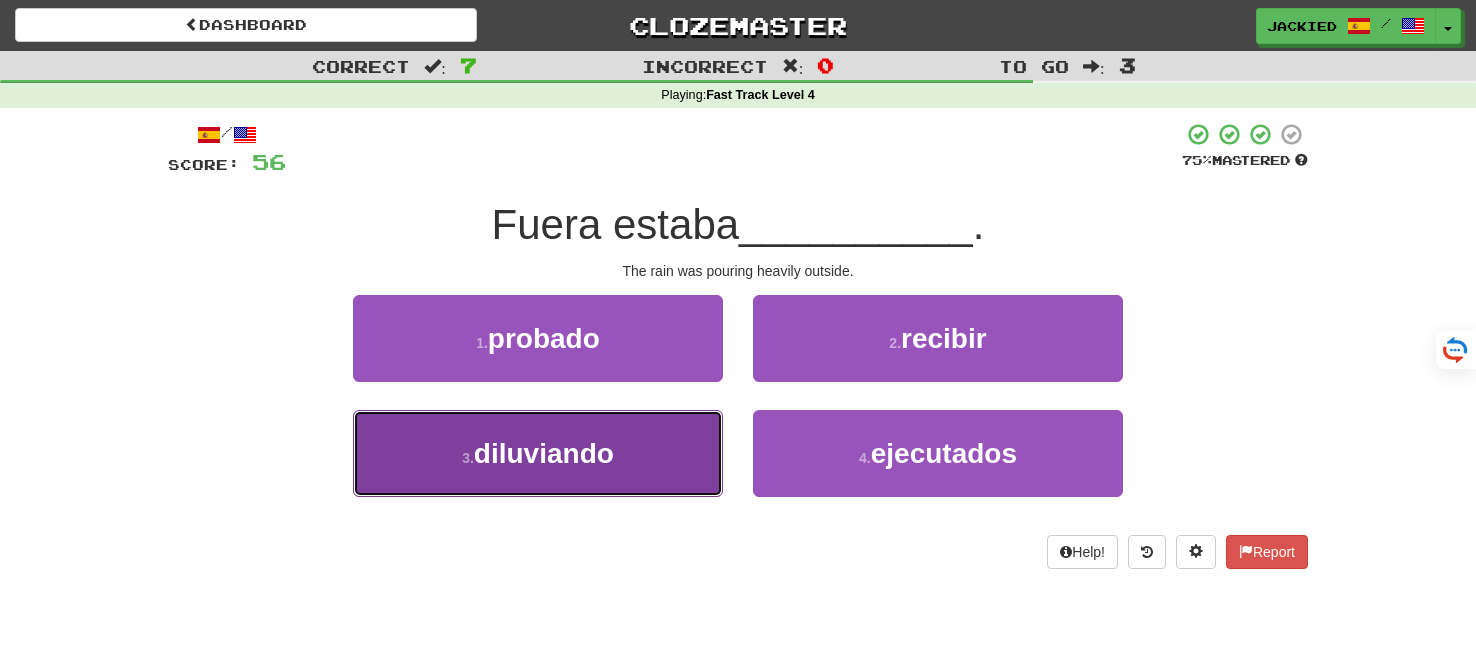click on "3 .  diluviando" at bounding box center [538, 453] 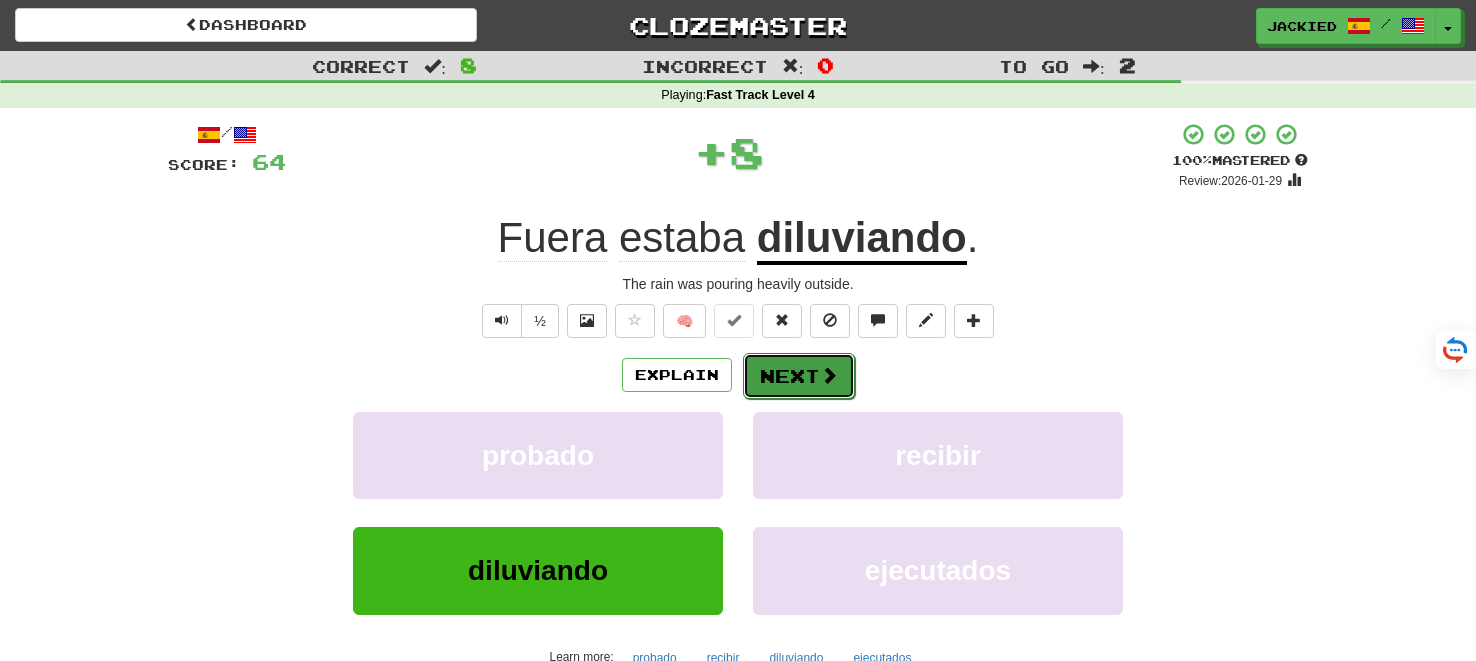 click on "Next" at bounding box center [799, 376] 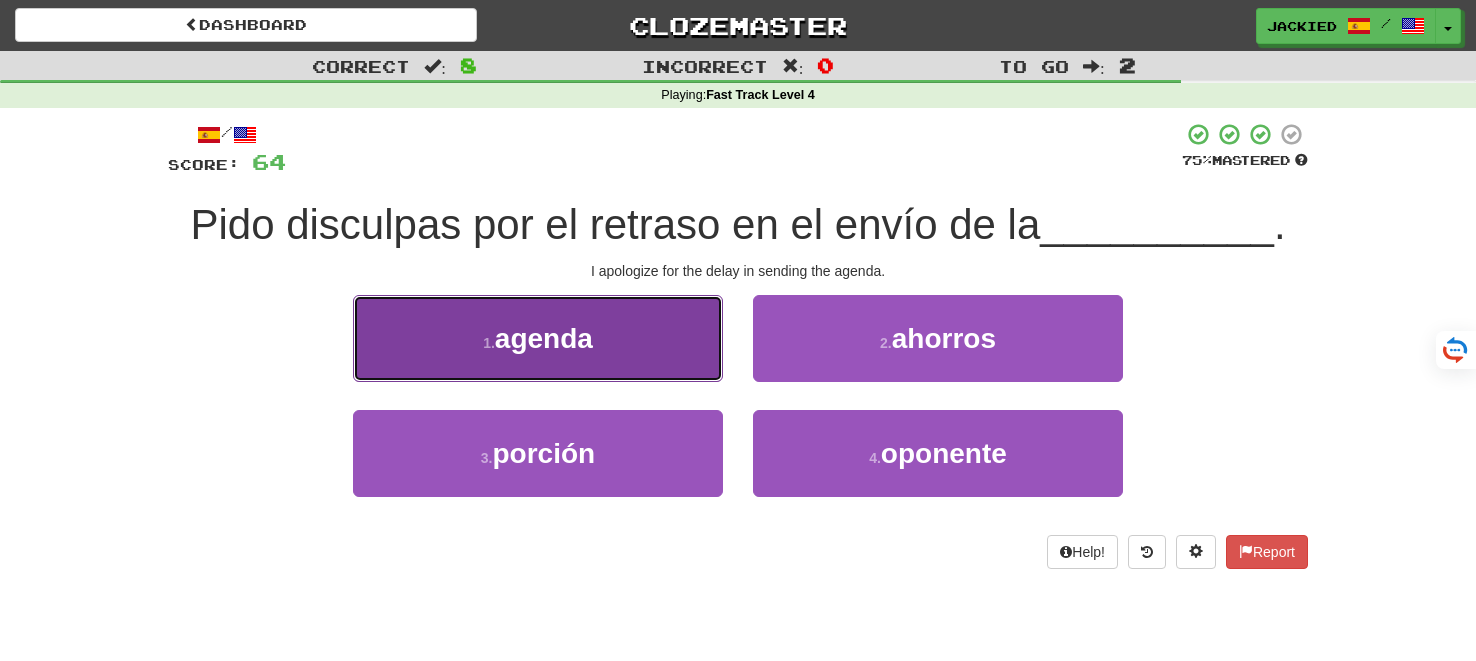 click on "1 .  agenda" at bounding box center (538, 338) 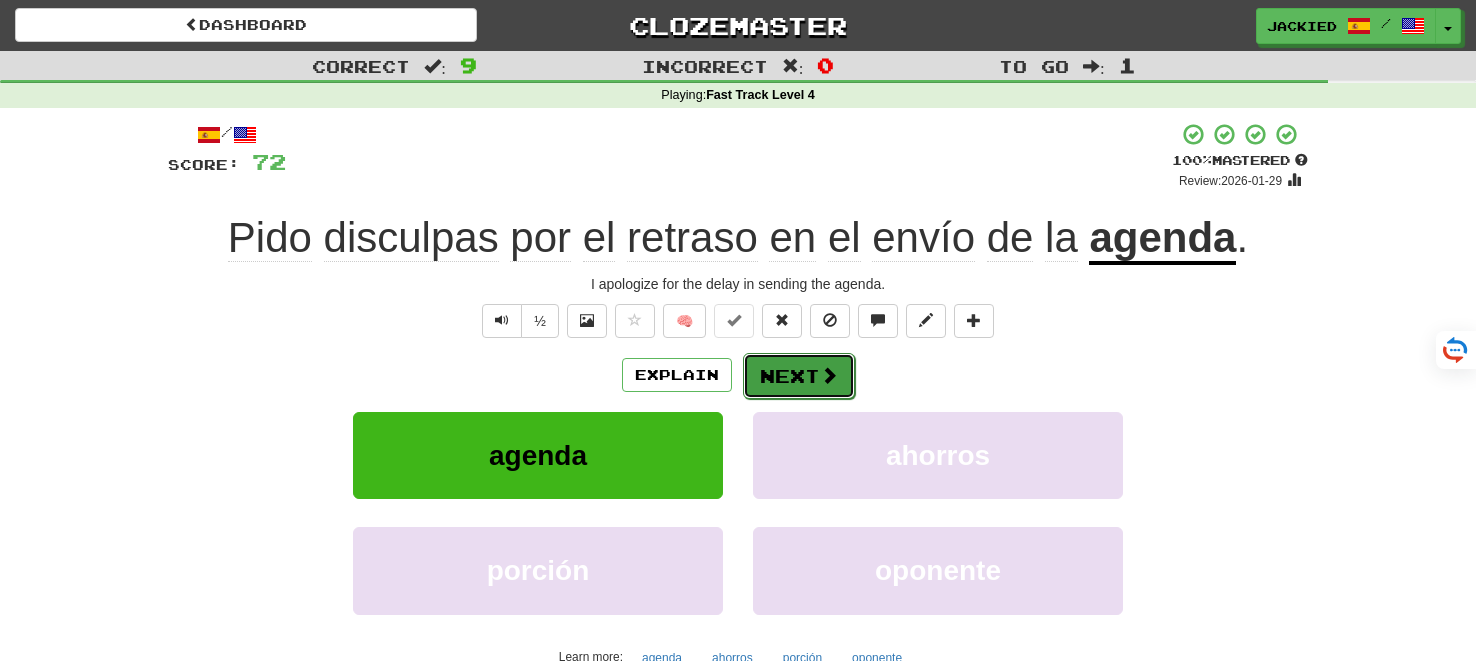 click on "Next" at bounding box center [799, 376] 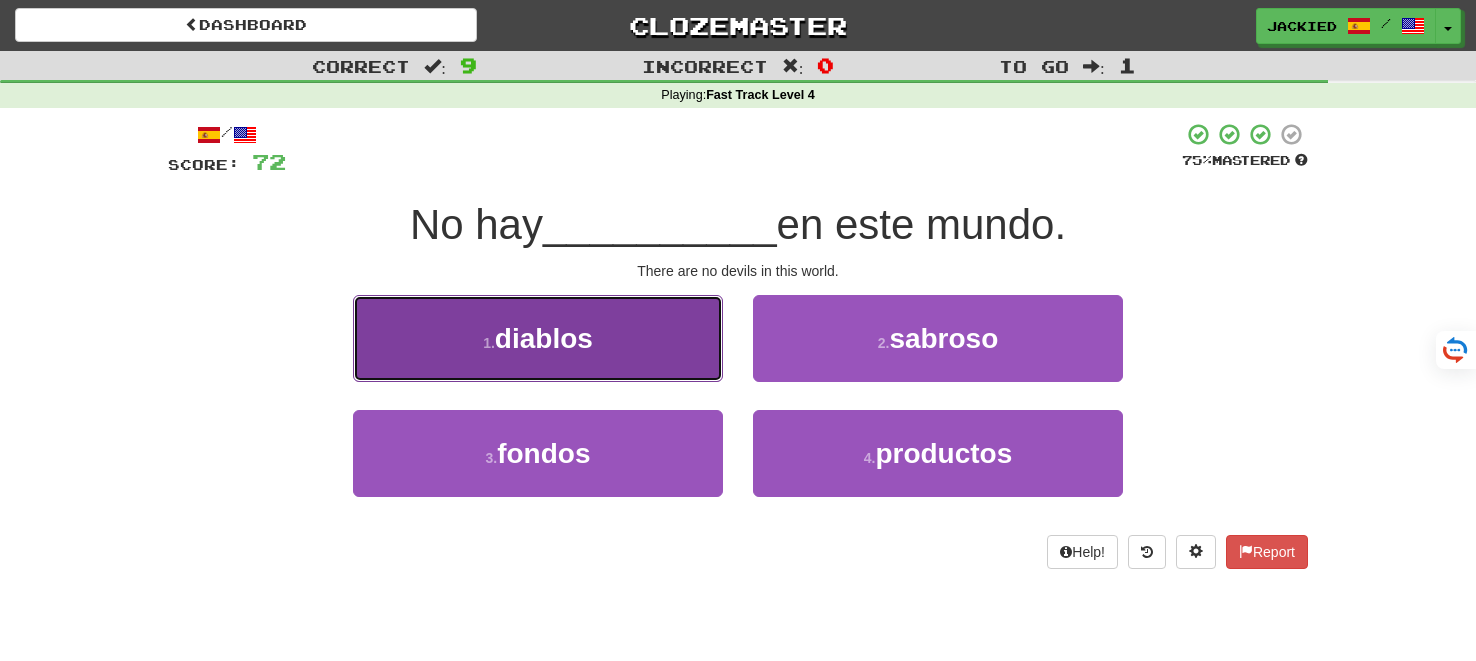 click on "1 .  diablos" at bounding box center (538, 338) 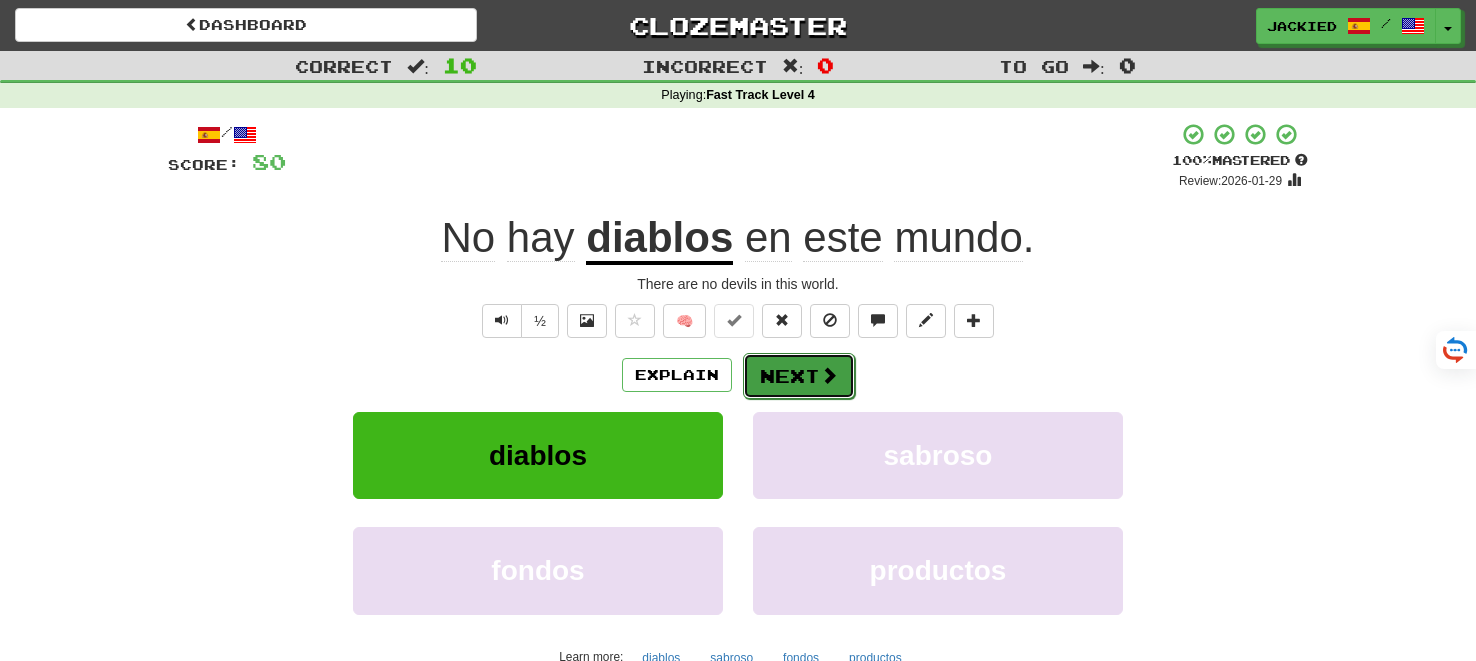click on "Next" at bounding box center (799, 376) 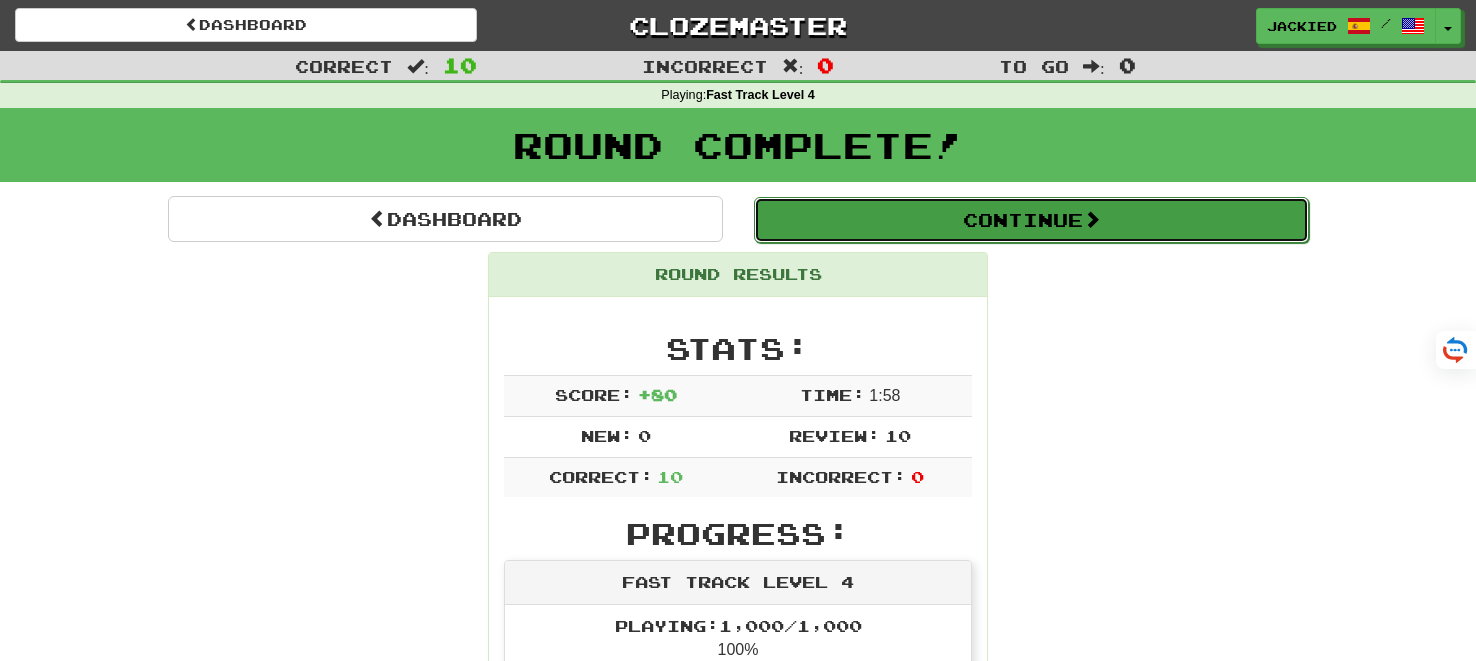 click on "Continue" at bounding box center [1031, 220] 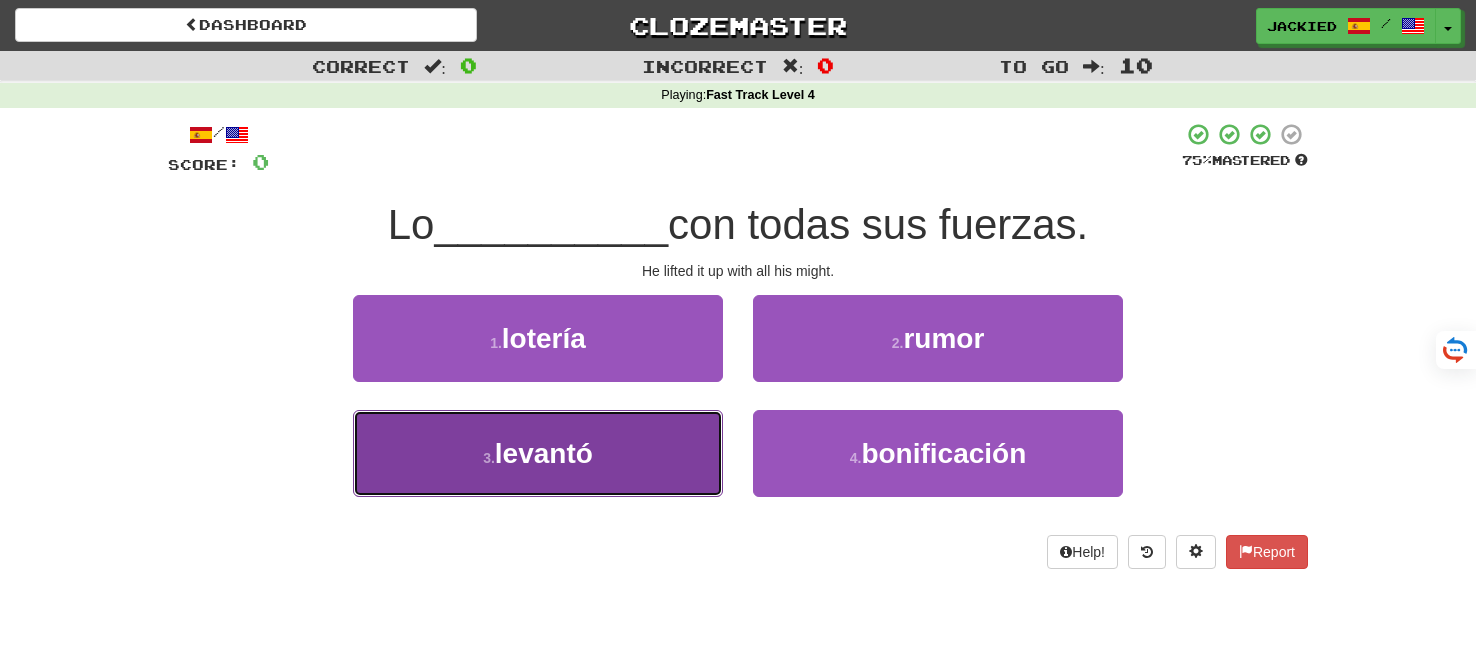 click on "3 .  levantó" at bounding box center [538, 453] 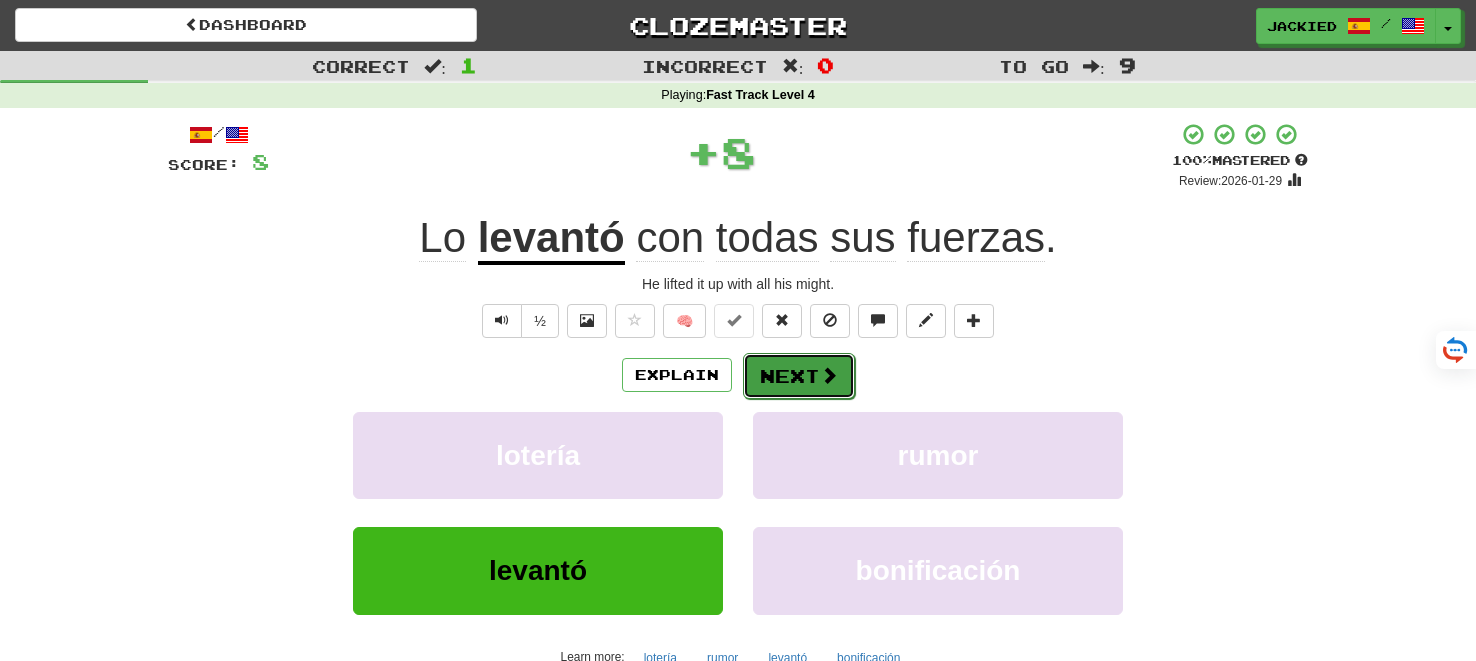 click on "Next" at bounding box center [799, 376] 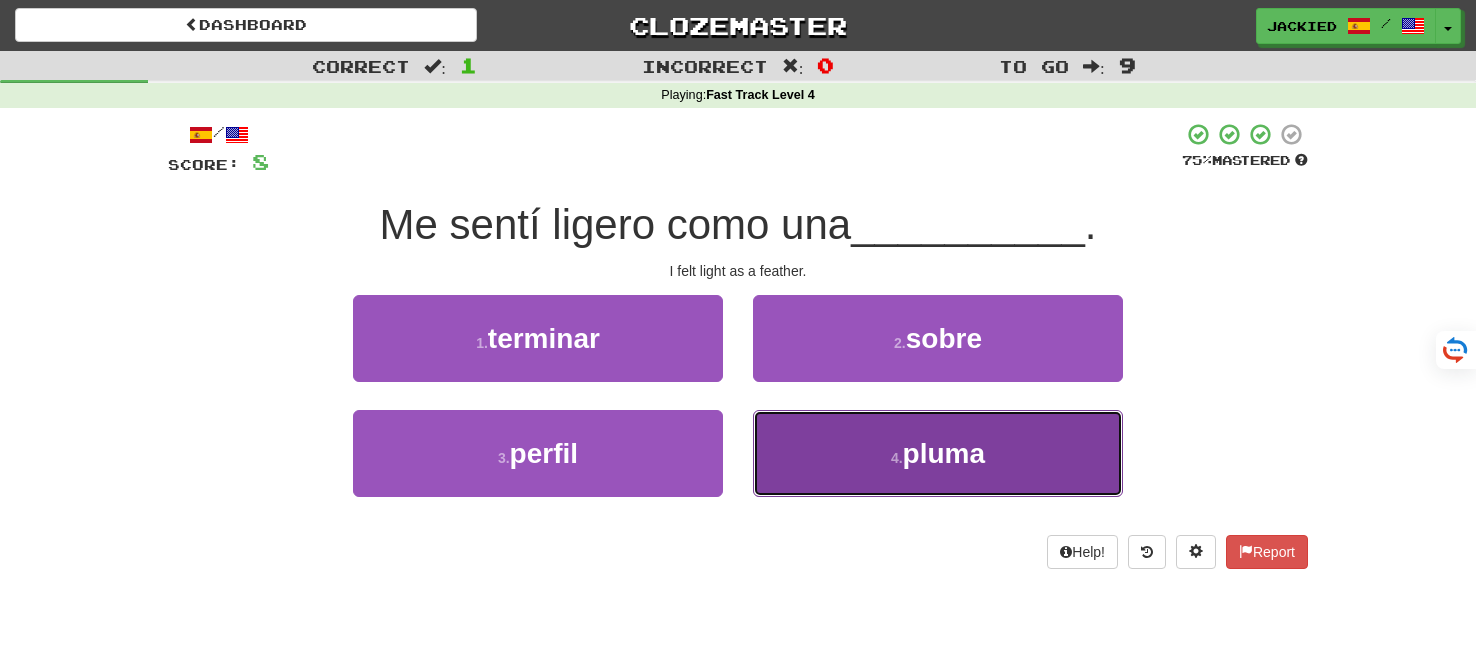 click on "pluma" at bounding box center [944, 453] 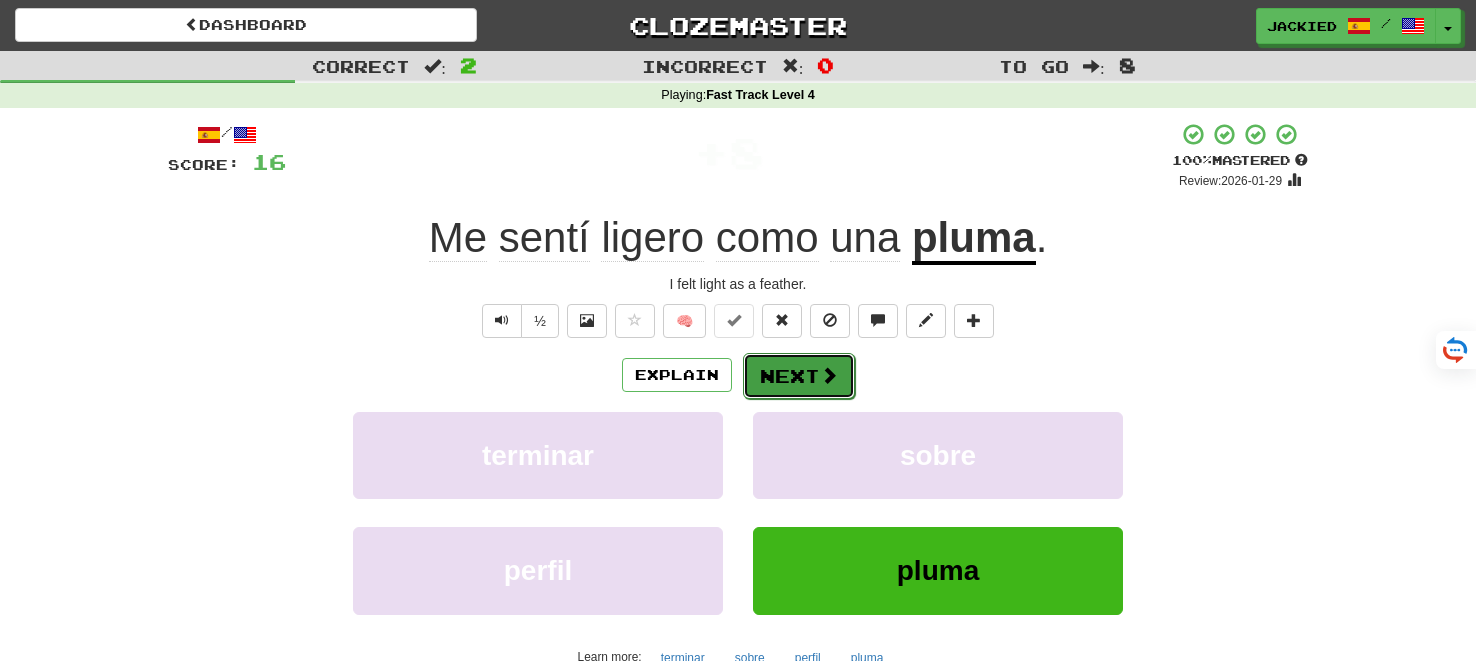 click on "Next" at bounding box center (799, 376) 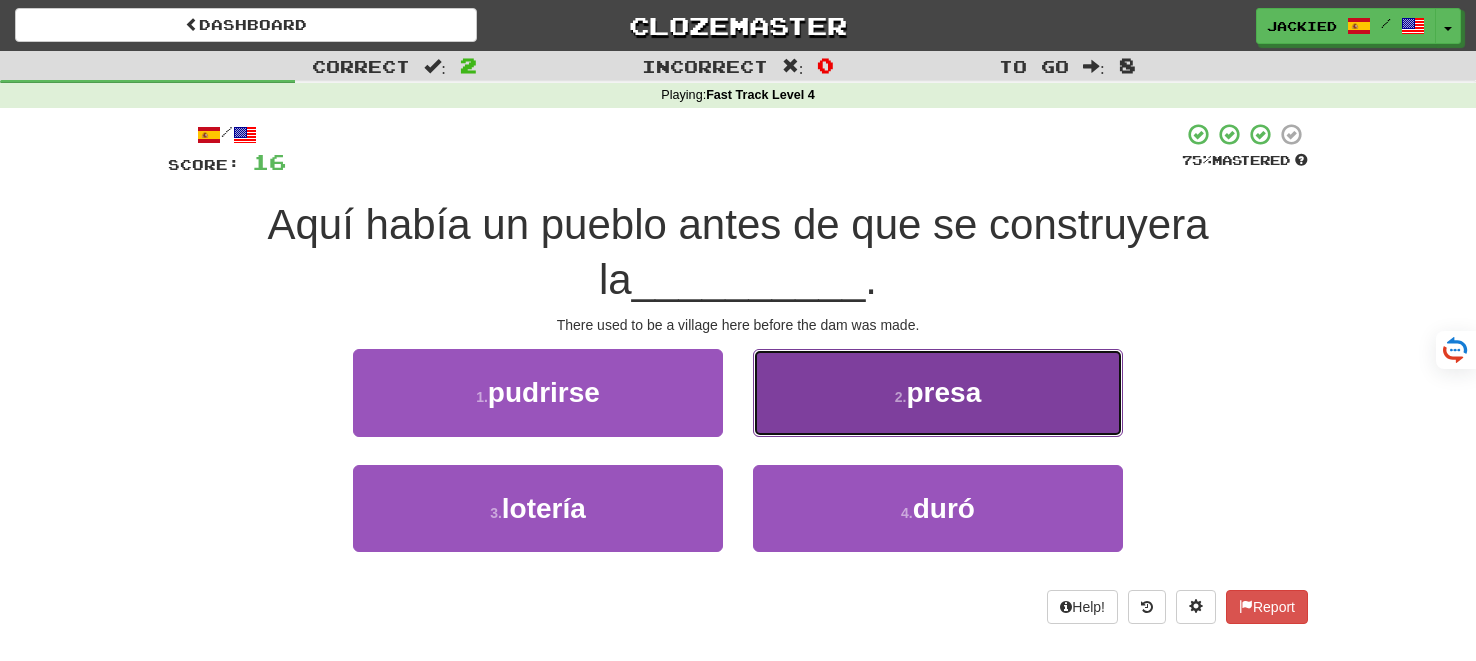 click on "2 .  presa" at bounding box center (938, 392) 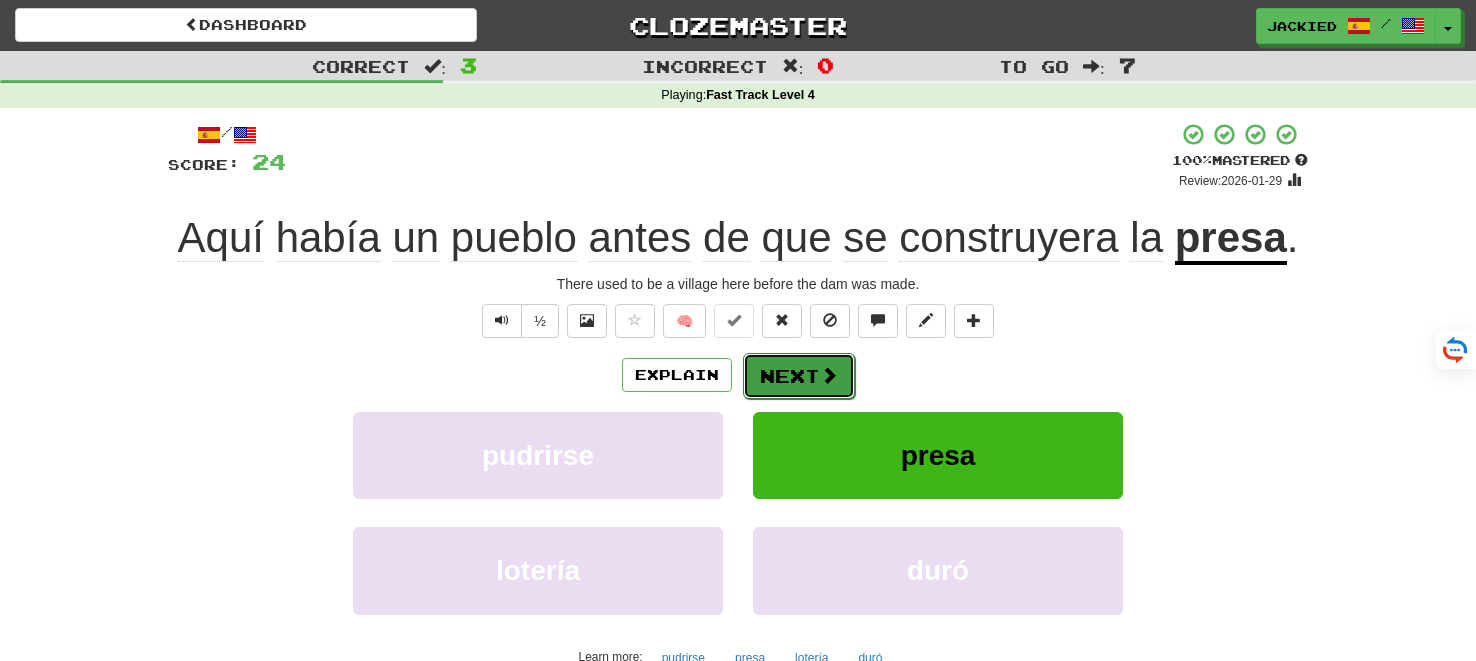 click on "Next" at bounding box center [799, 376] 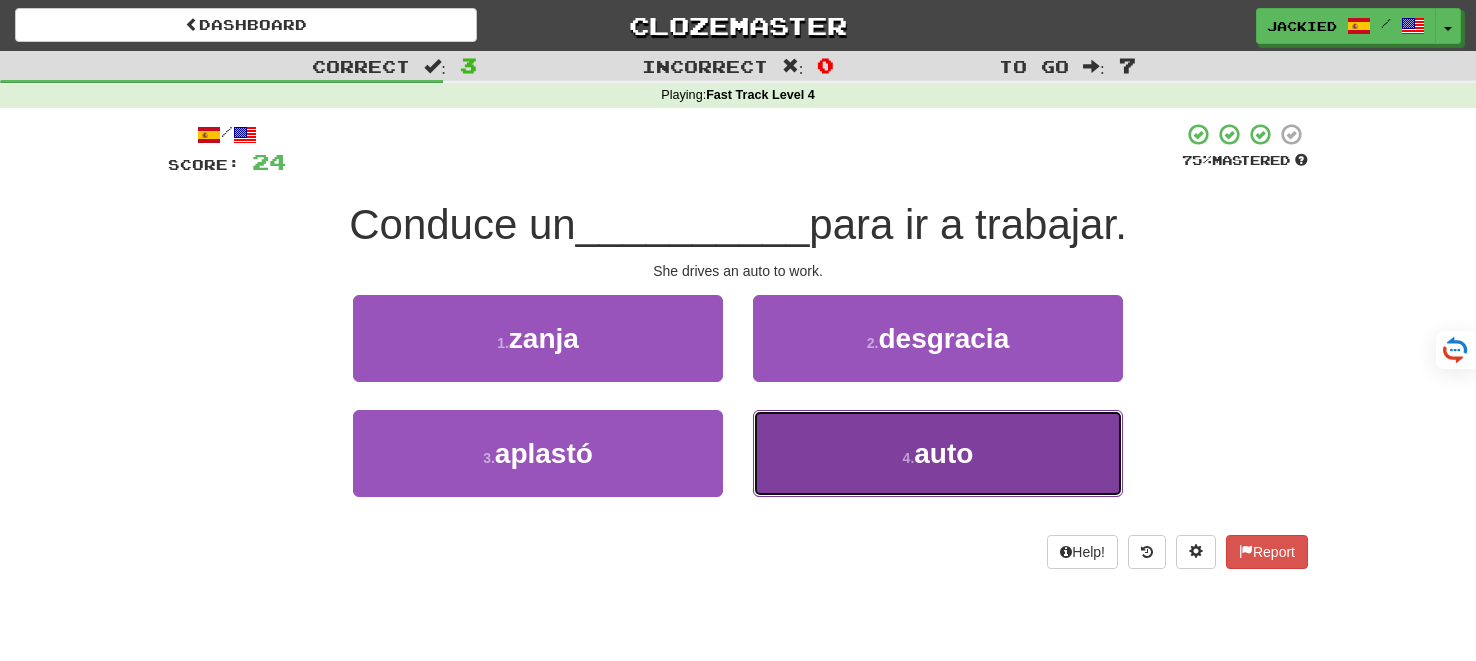 click on "auto" at bounding box center [943, 453] 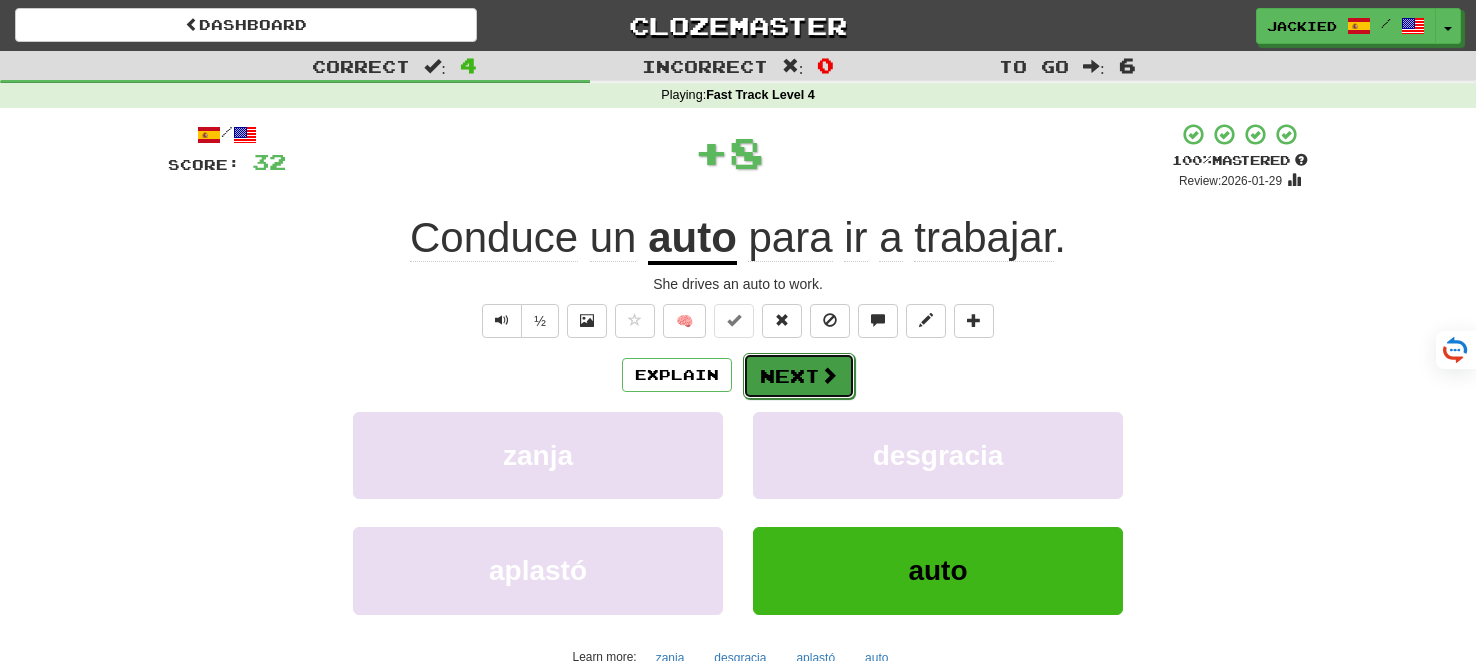 click on "Next" at bounding box center (799, 376) 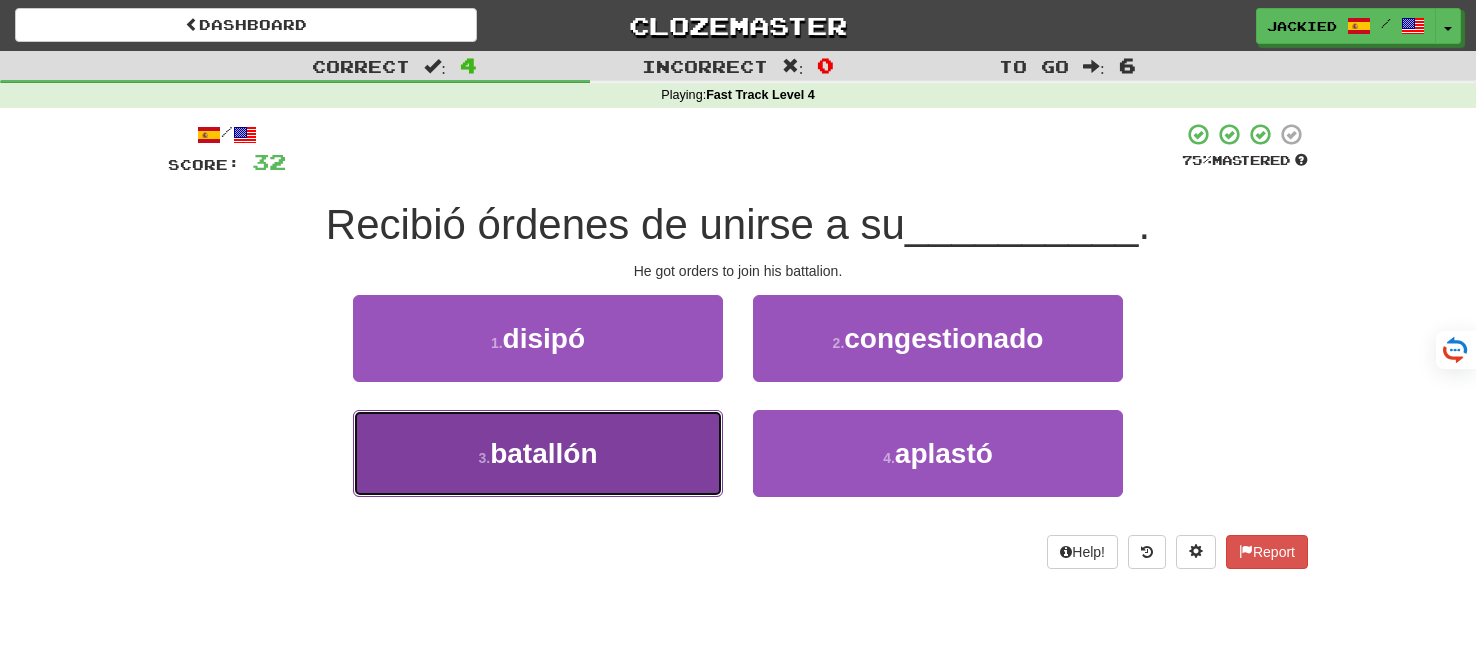 click on "batallón" at bounding box center (543, 453) 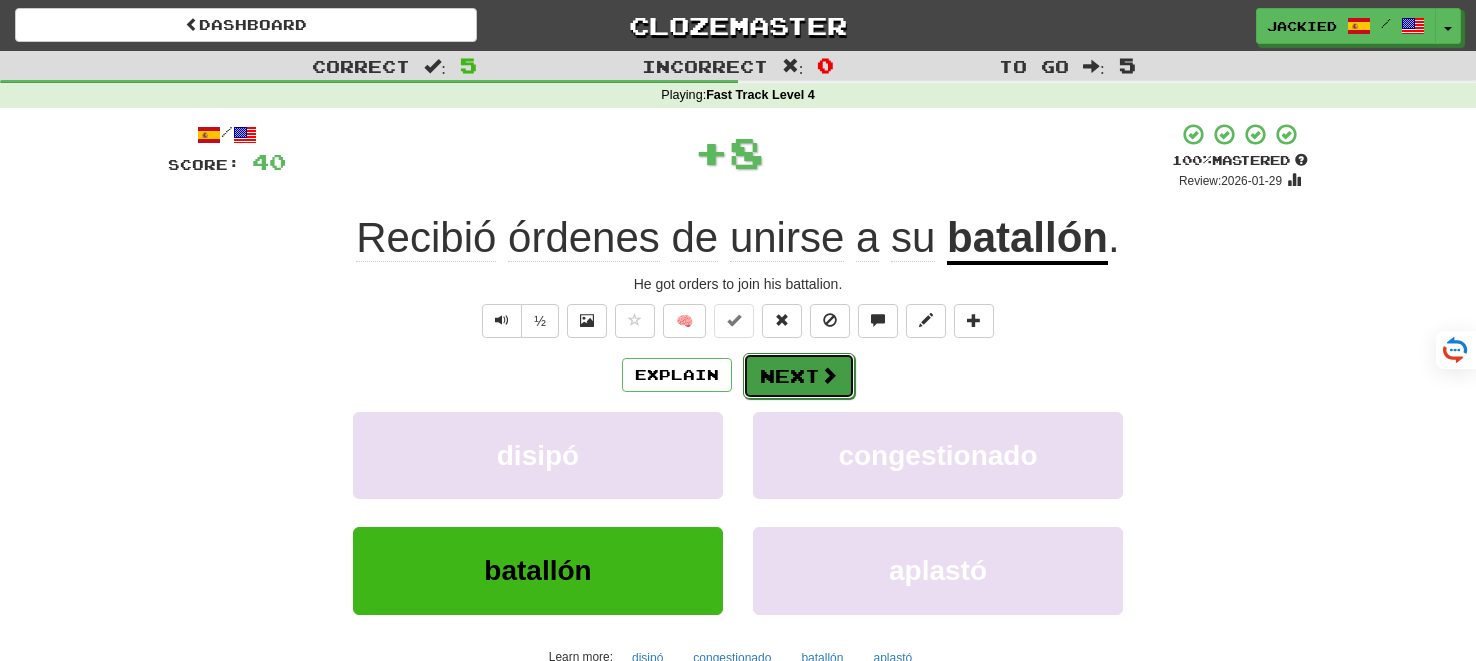 click on "Next" at bounding box center (799, 376) 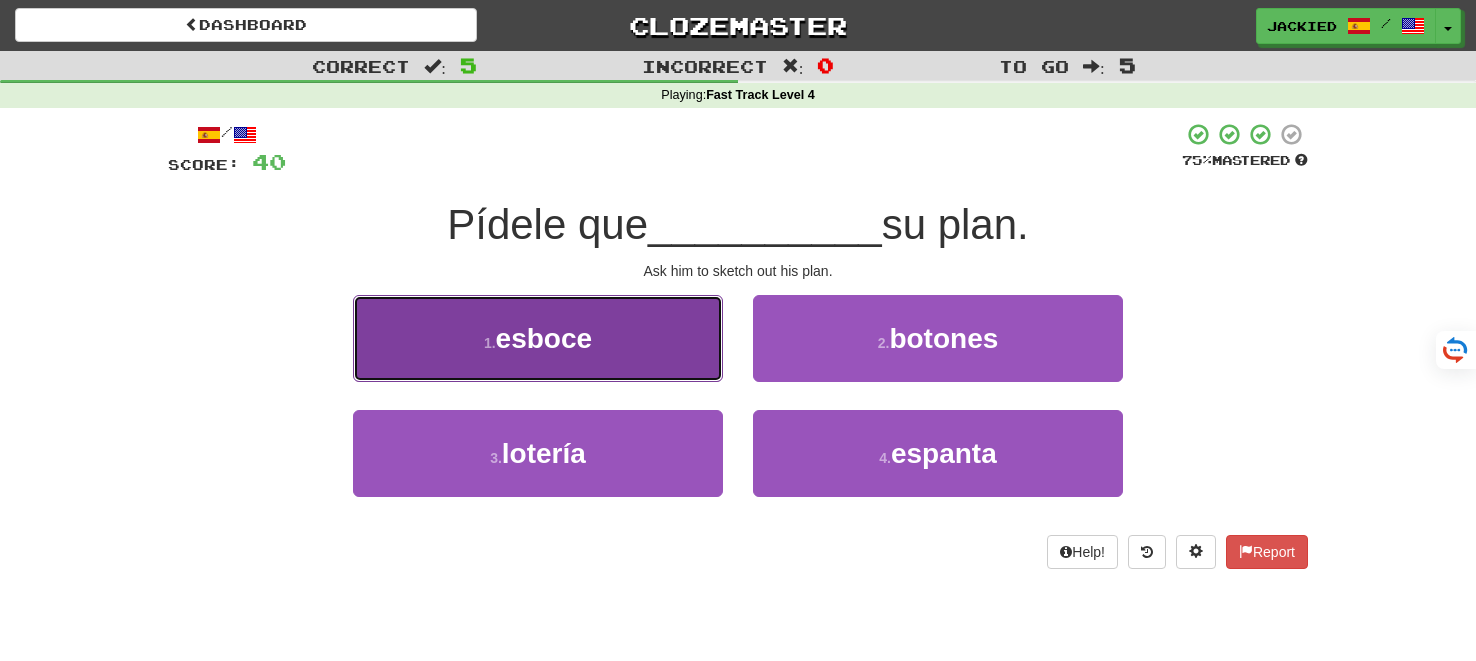click on "1 .  esboce" at bounding box center (538, 338) 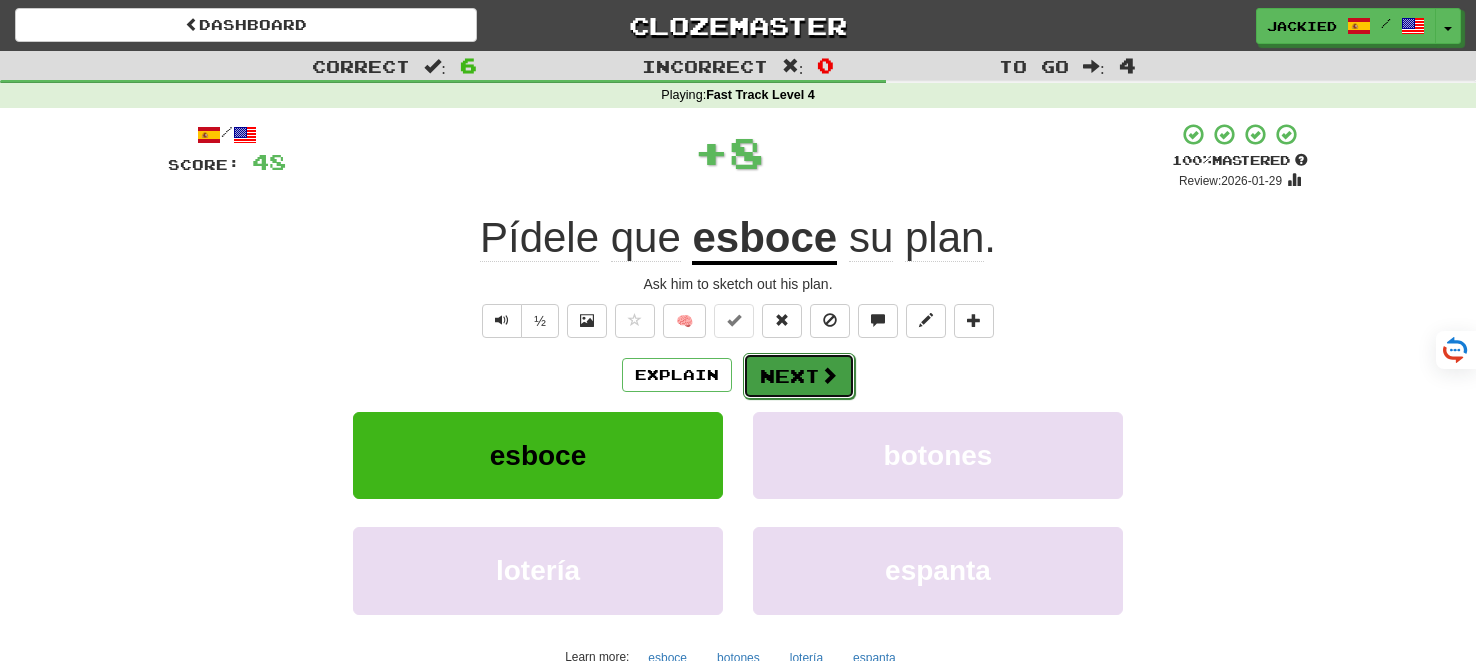 click on "Next" at bounding box center (799, 376) 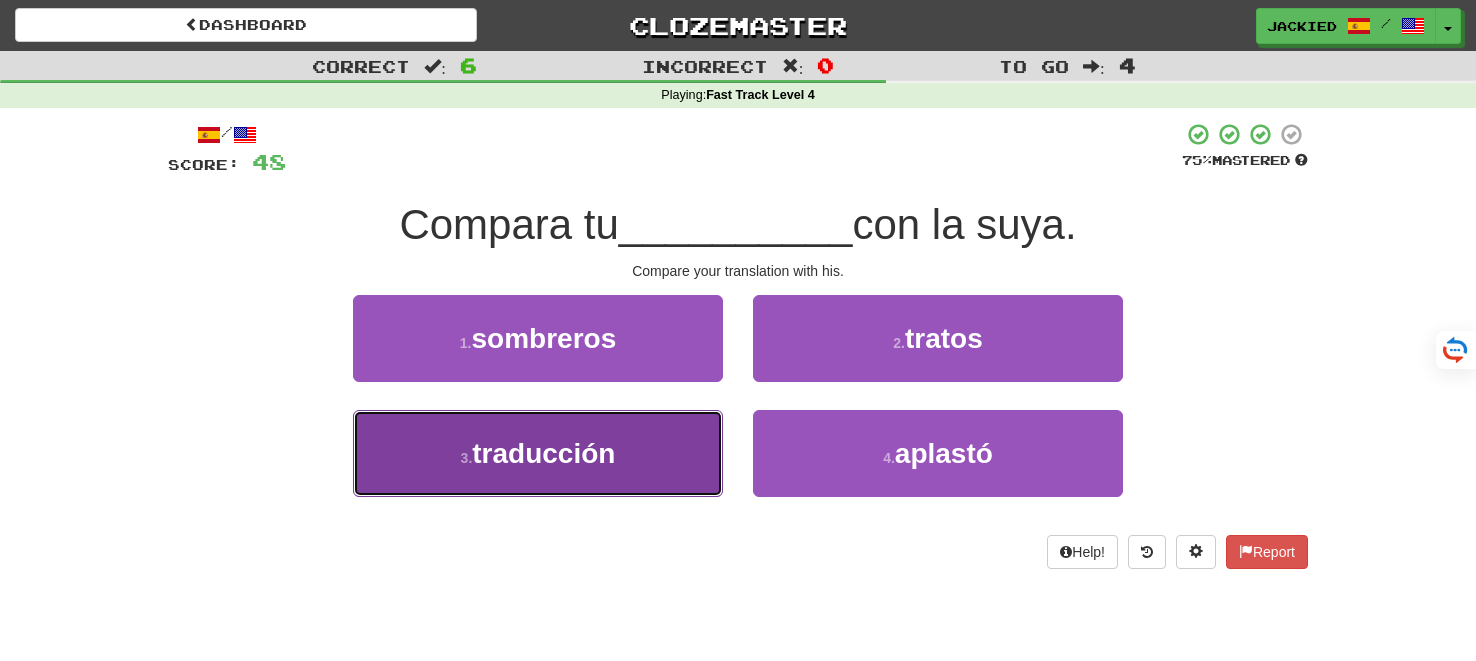 click on "3 .  traducción" at bounding box center (538, 453) 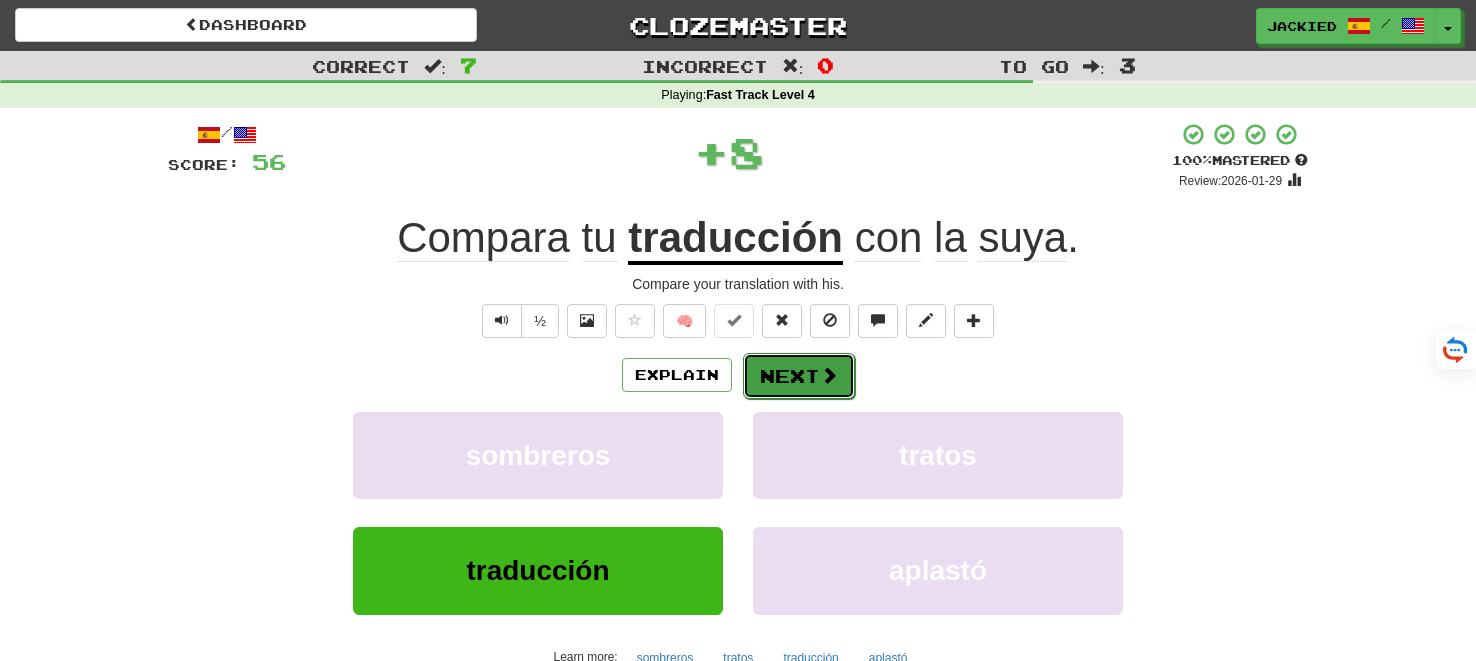click on "Next" at bounding box center (799, 376) 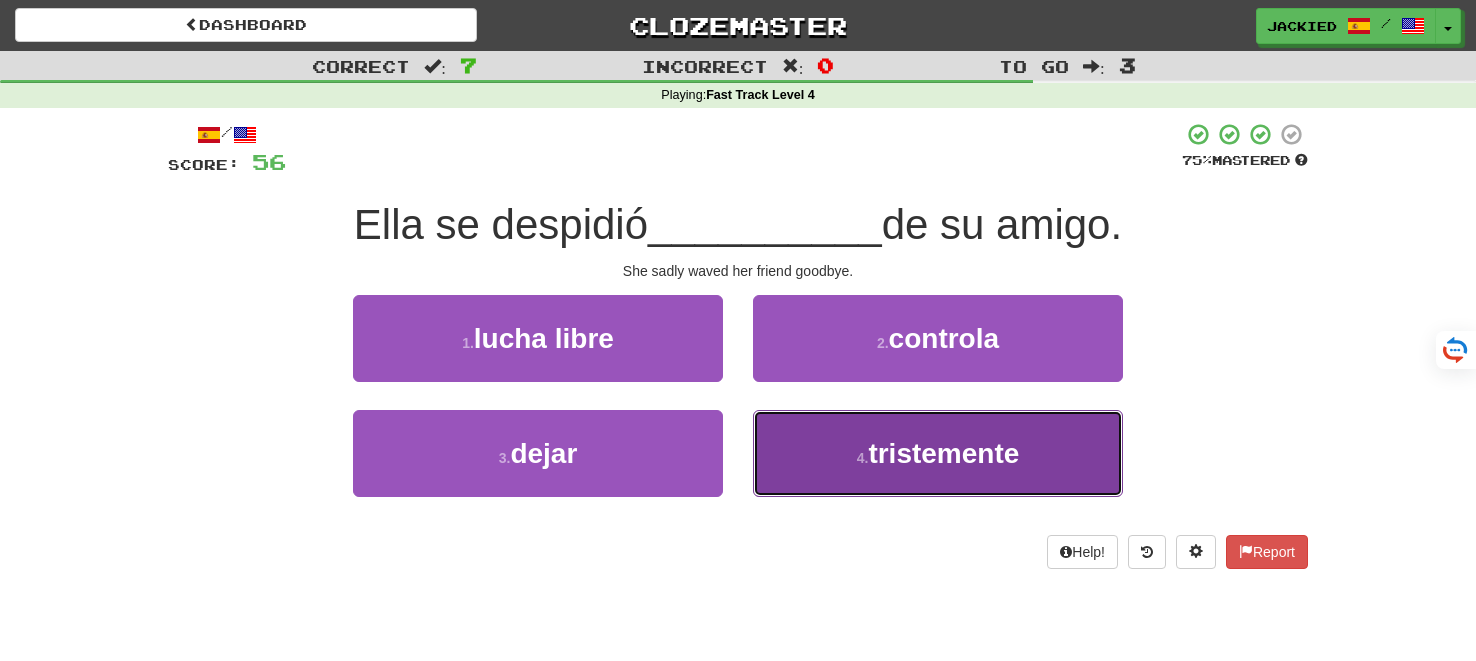 click on "4 .  tristemente" at bounding box center (938, 453) 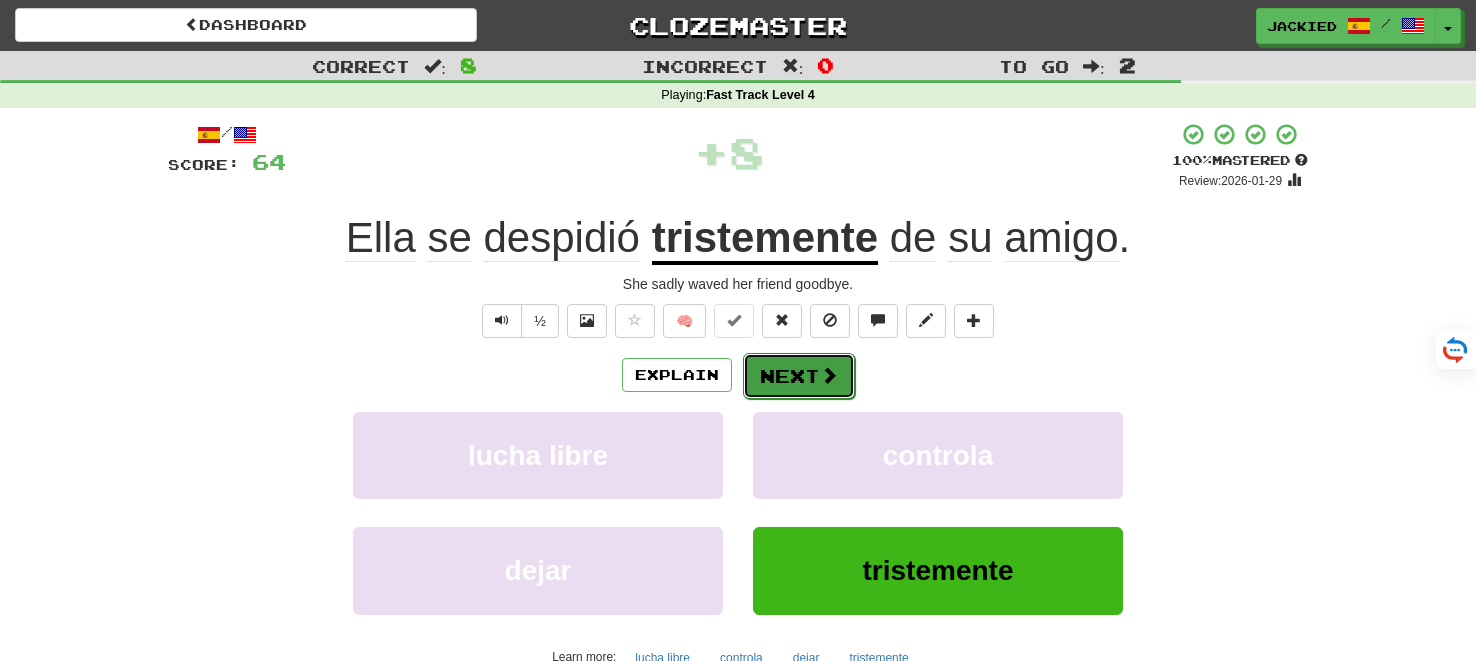 click on "Next" at bounding box center (799, 376) 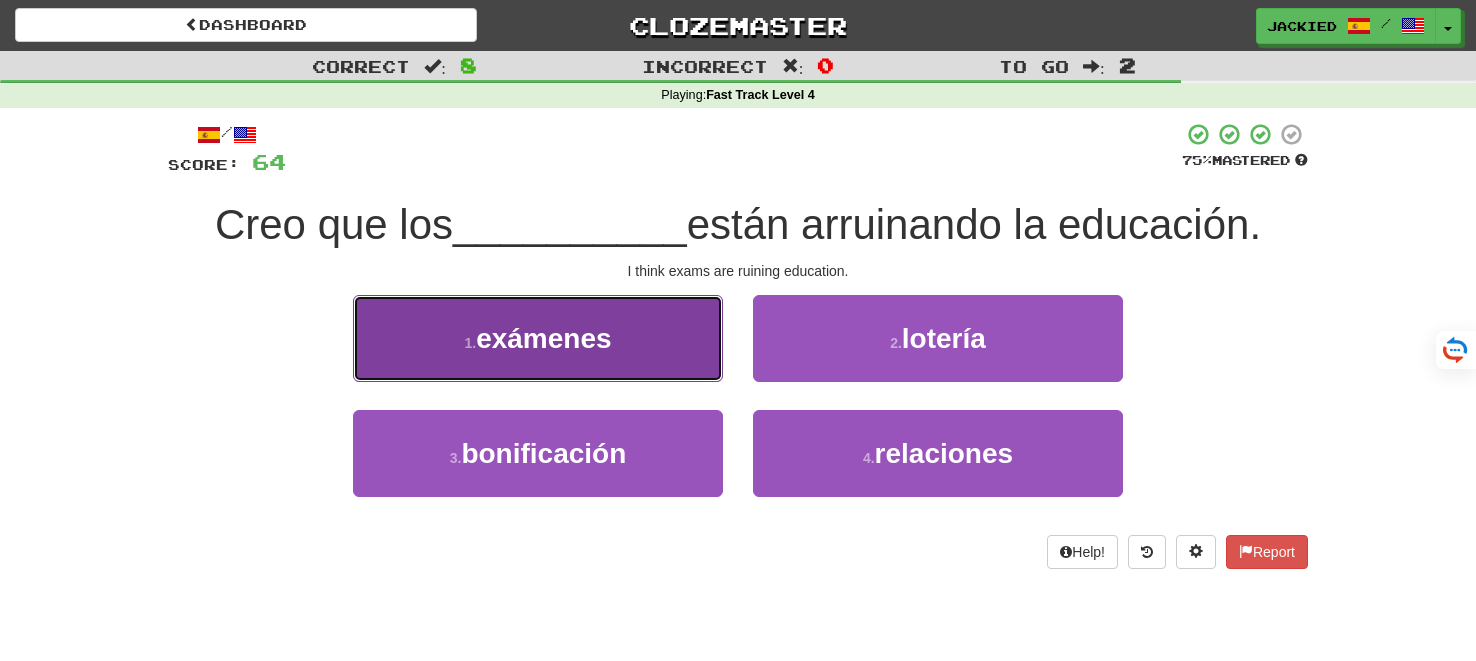 click on "1 .  exámenes" at bounding box center (538, 338) 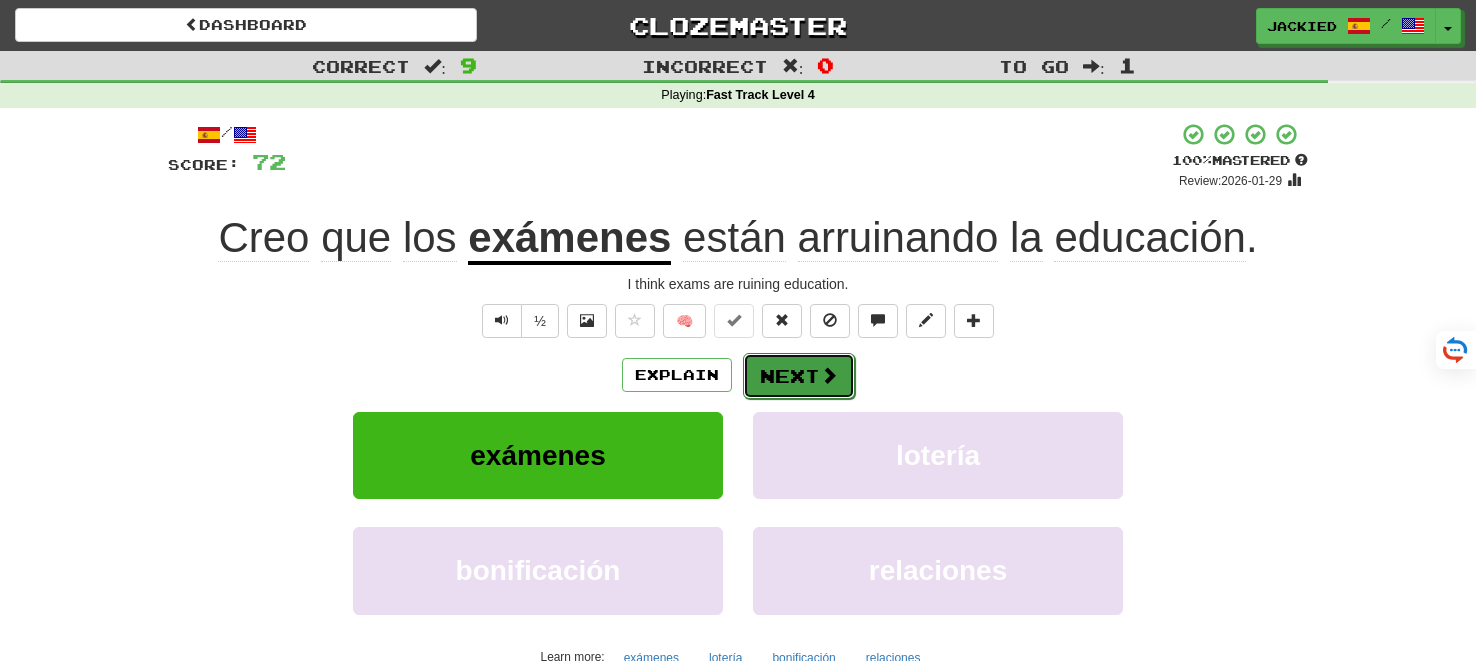 click on "Next" at bounding box center (799, 376) 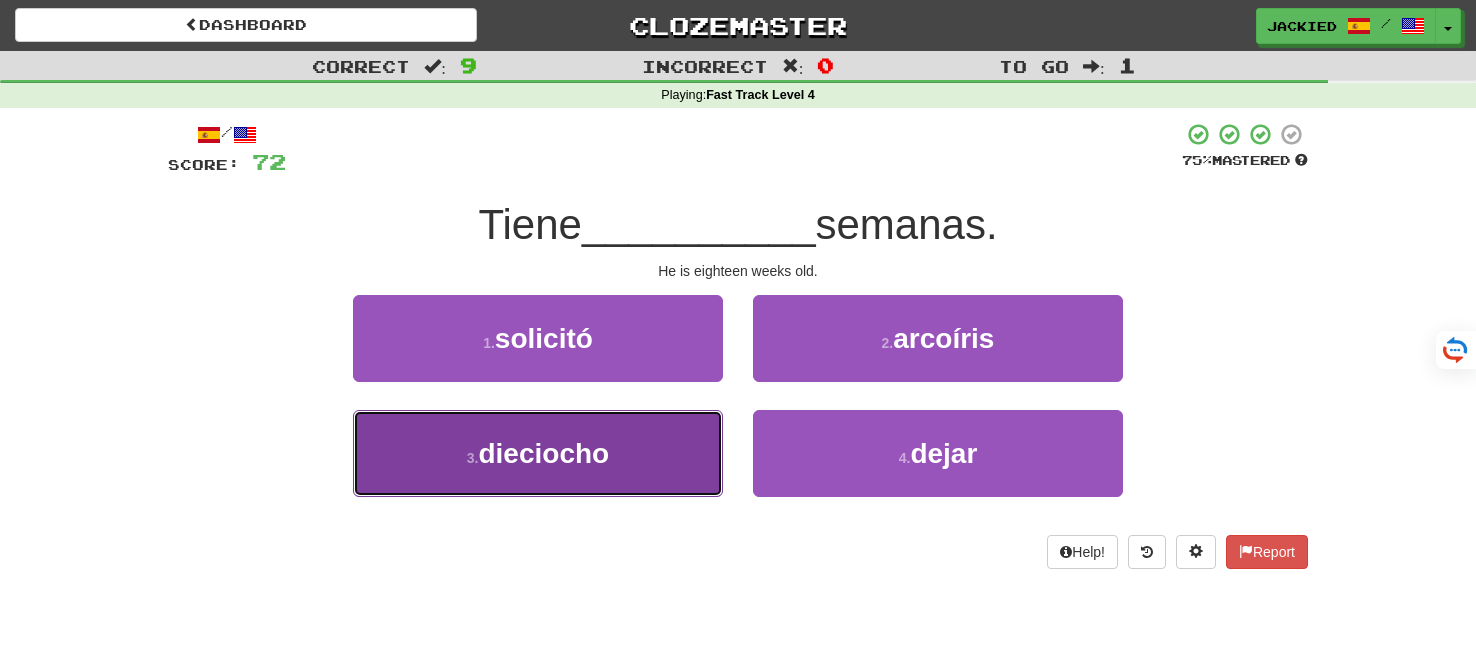 click on "3 .  dieciocho" at bounding box center [538, 453] 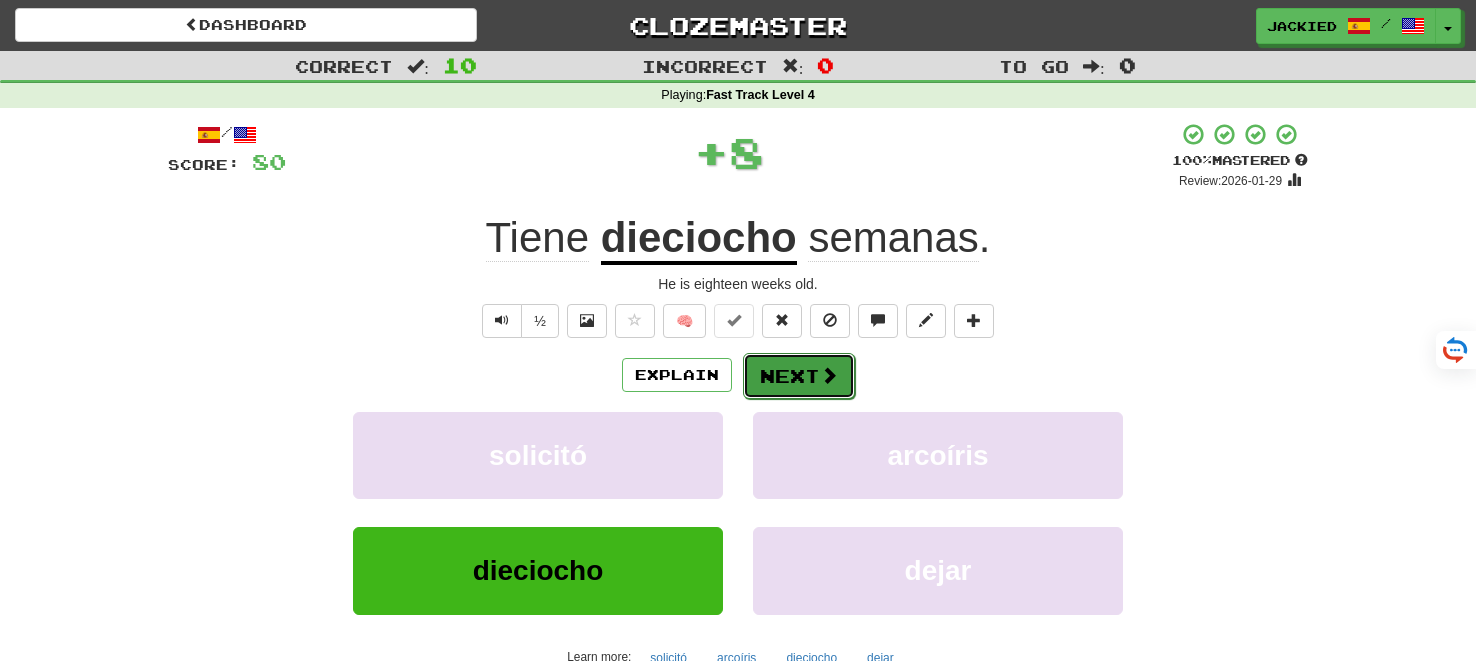 click on "Next" at bounding box center (799, 376) 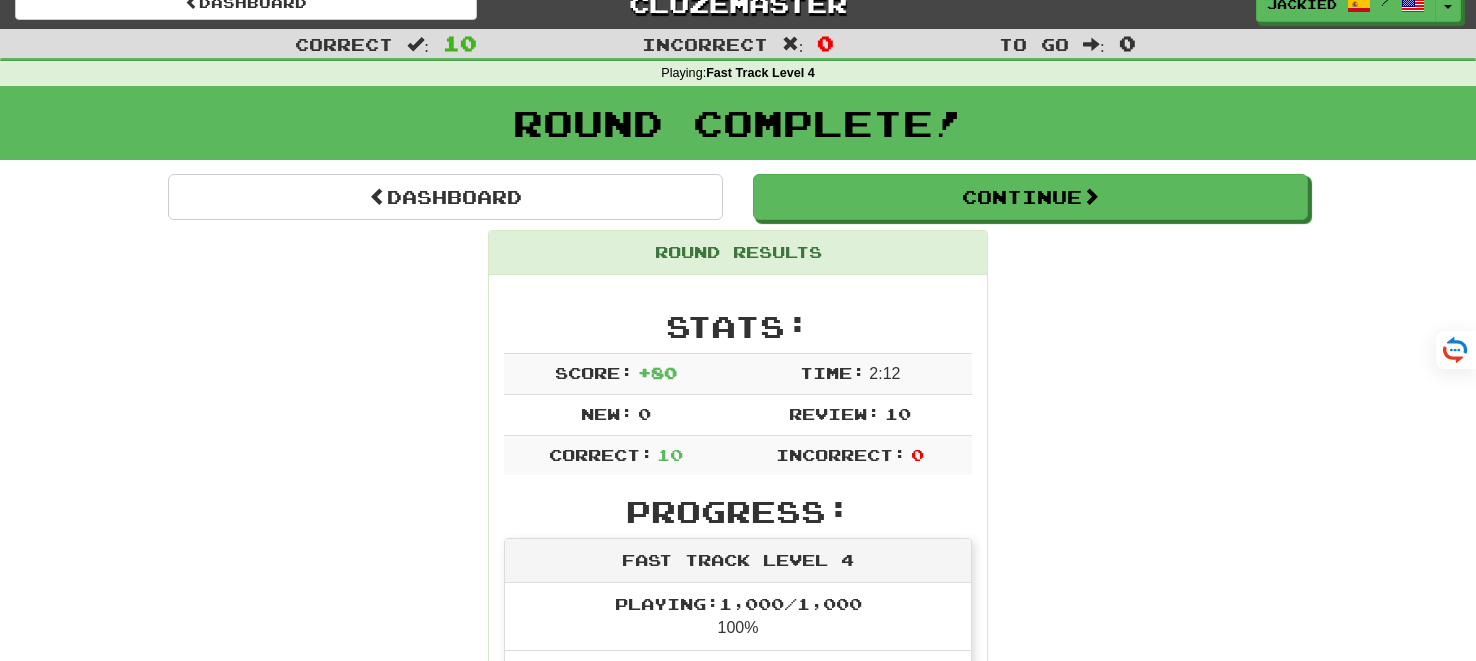 scroll, scrollTop: 0, scrollLeft: 0, axis: both 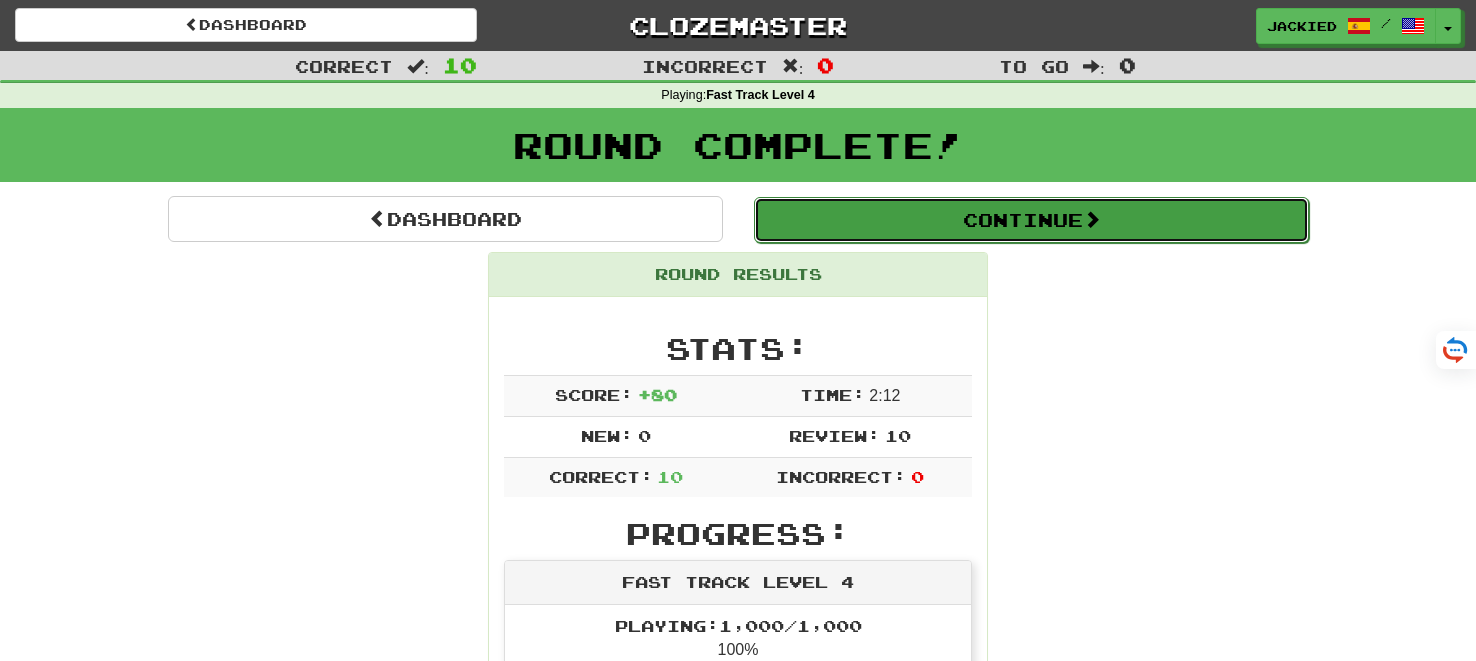 click on "Continue" at bounding box center [1031, 220] 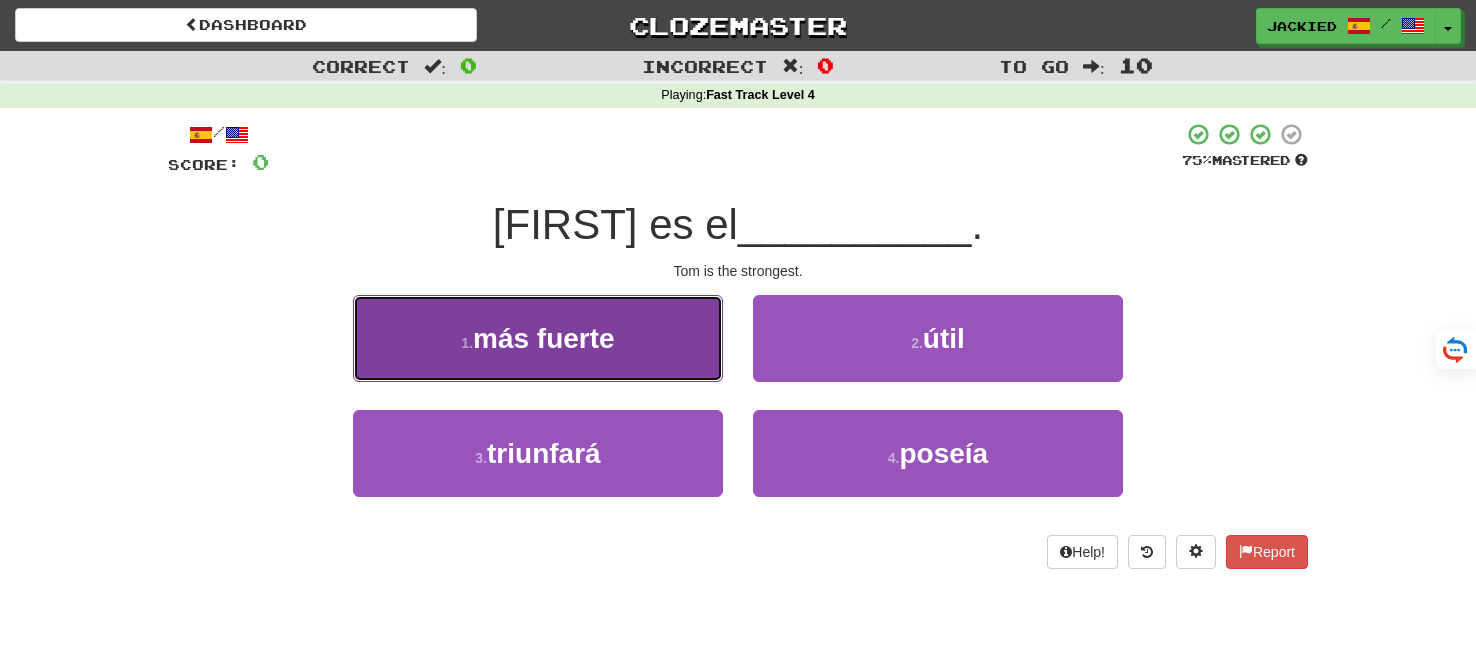 click on "más fuerte" at bounding box center (544, 338) 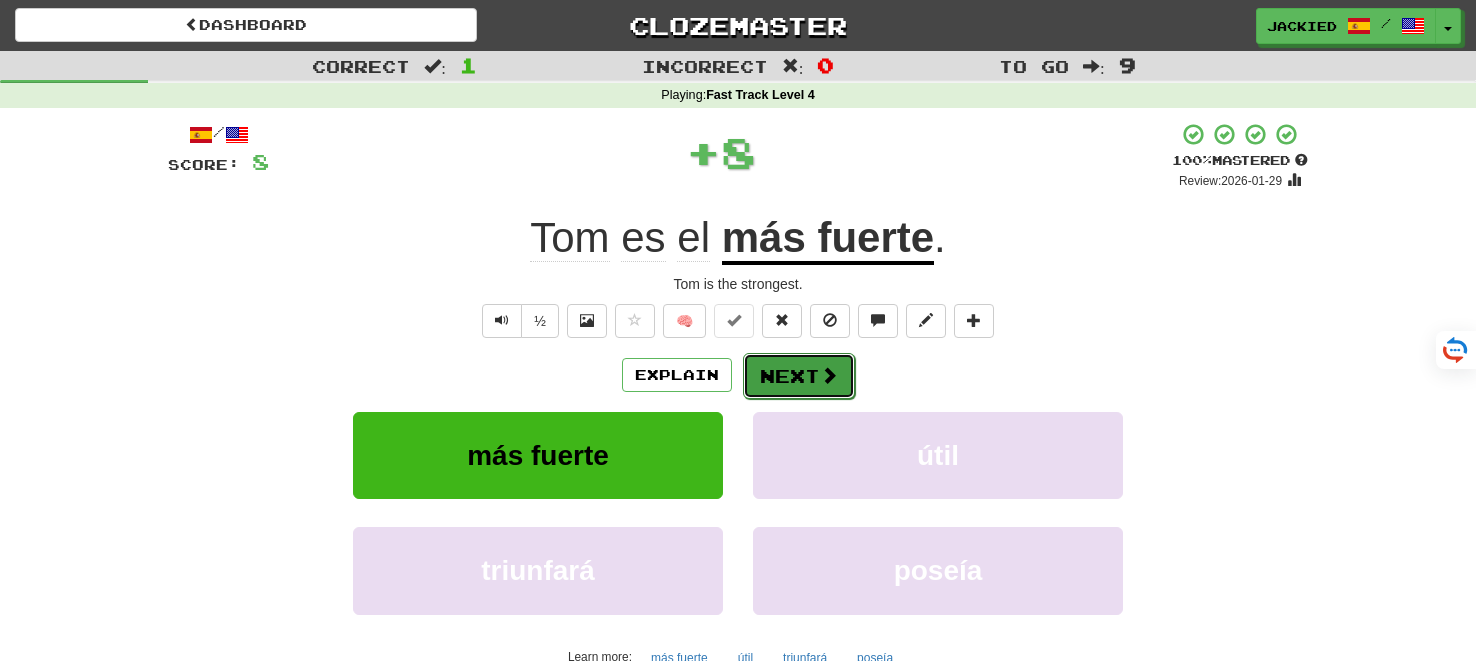 click on "Next" at bounding box center [799, 376] 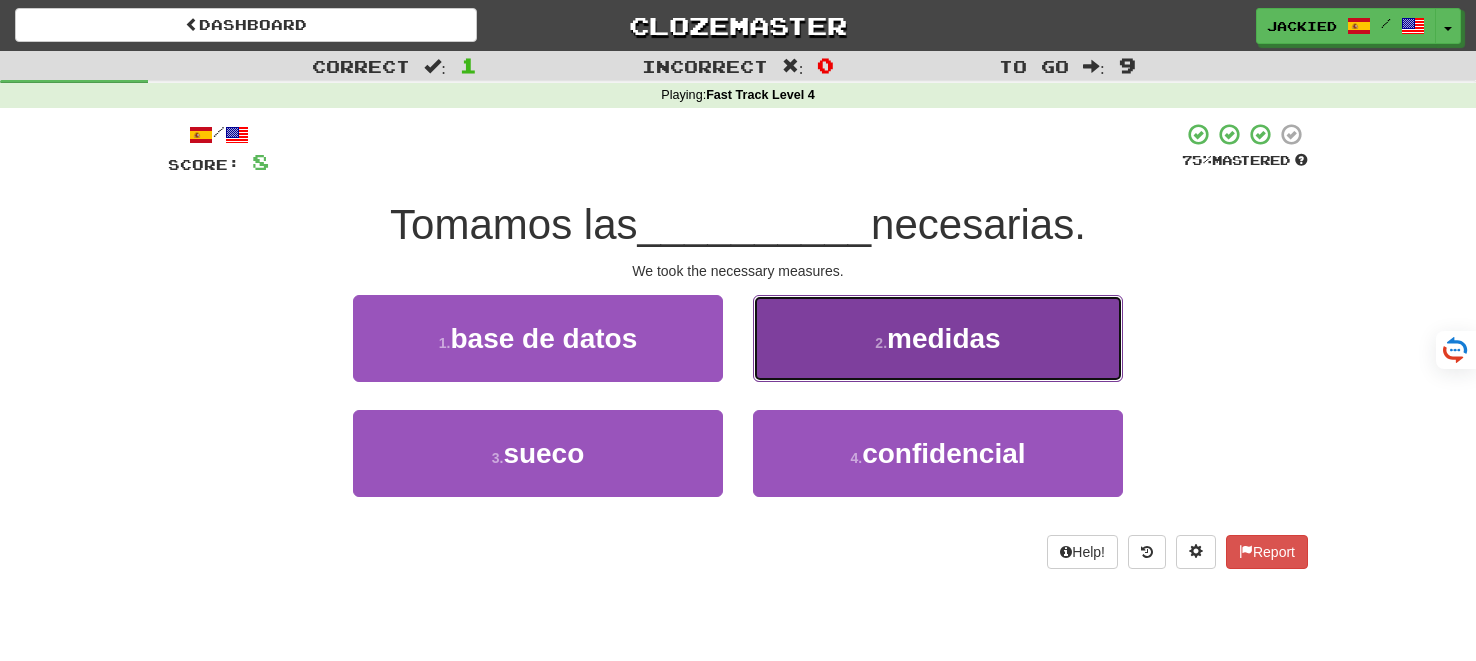 click on "2 .  medidas" at bounding box center [938, 338] 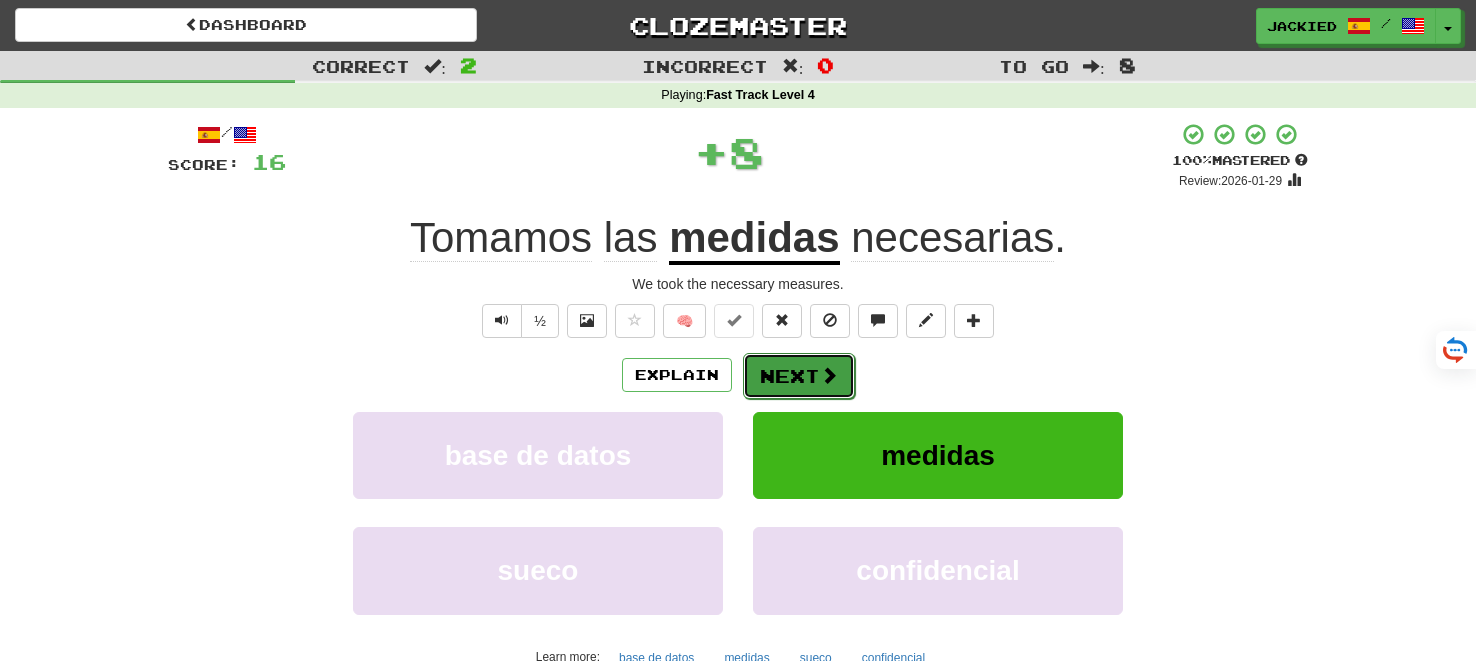 click on "Next" at bounding box center [799, 376] 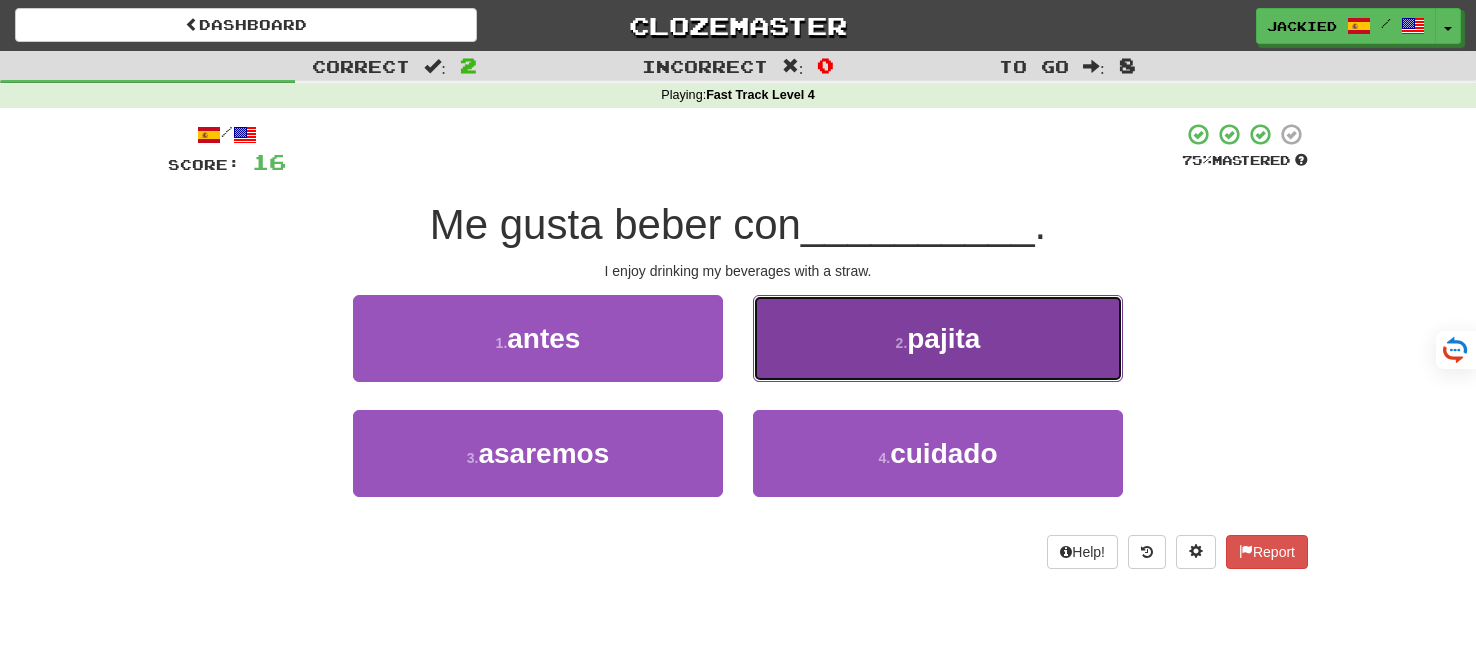 click on "2 .  pajita" at bounding box center (938, 338) 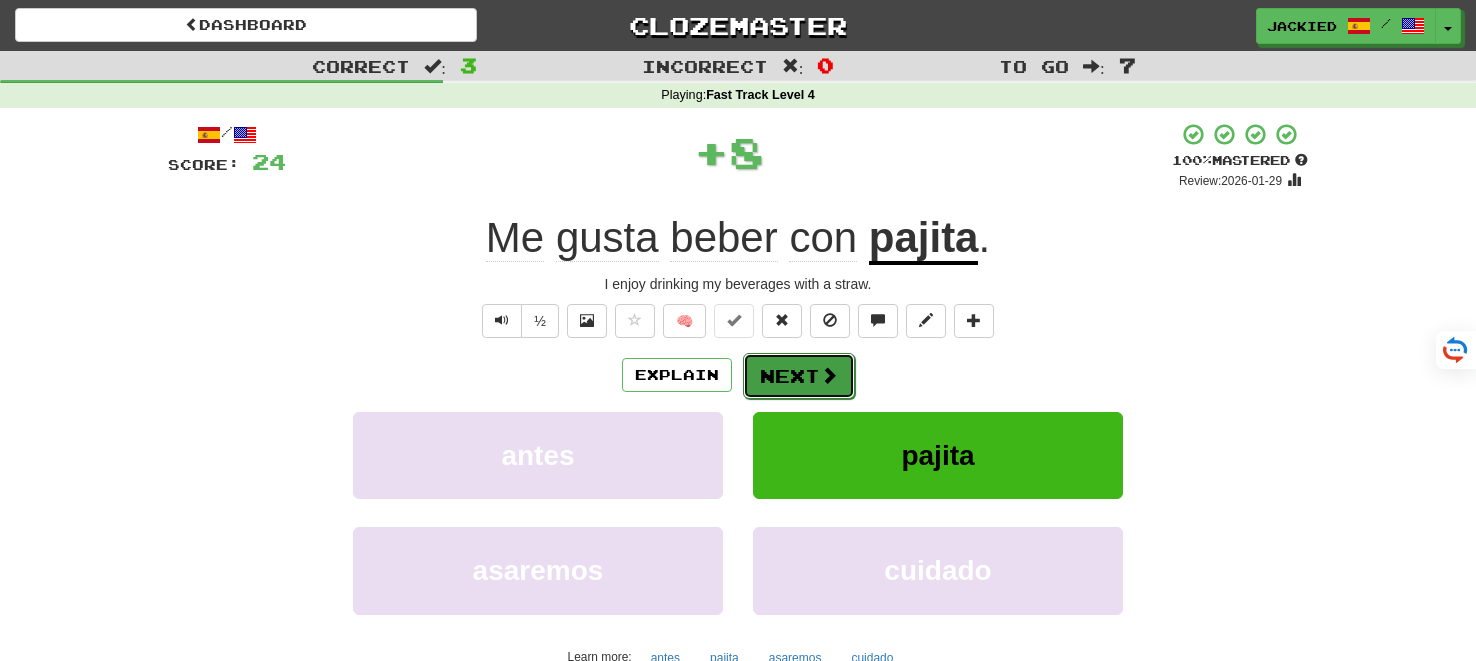 click on "Next" at bounding box center [799, 376] 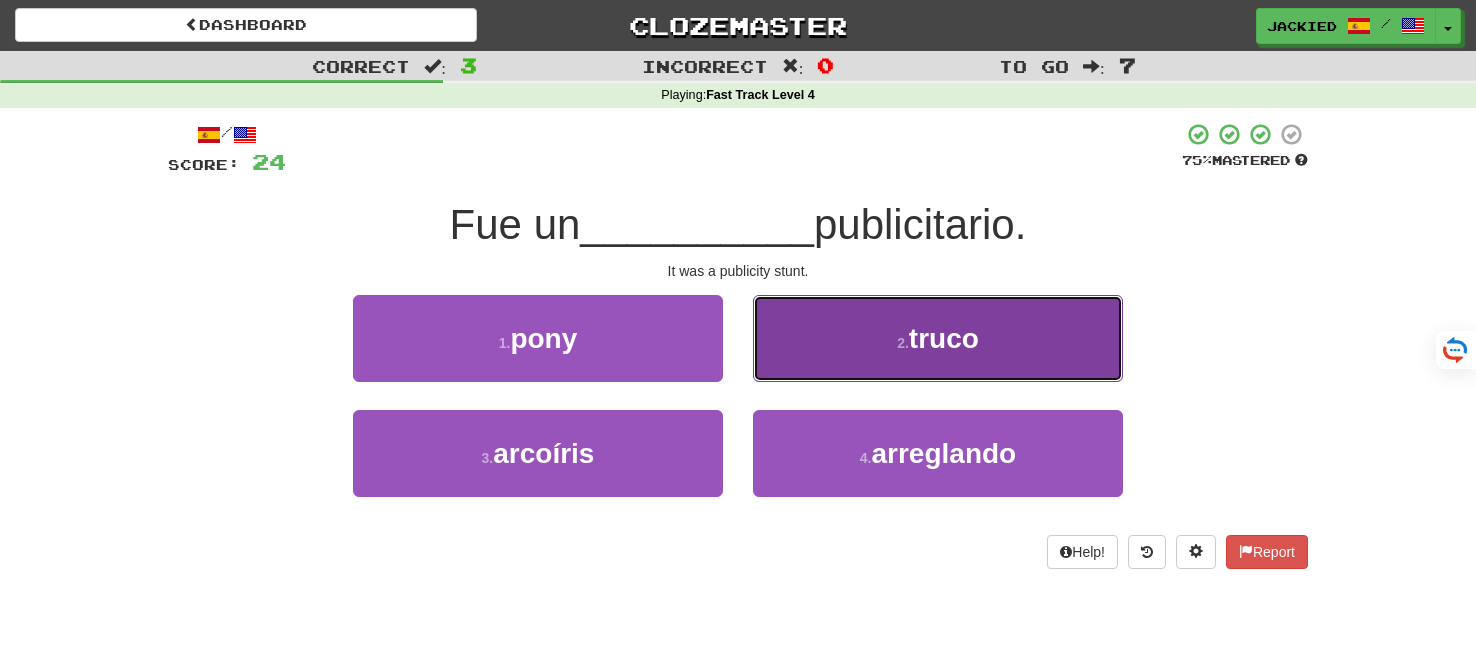 click on "2 .  truco" at bounding box center [938, 338] 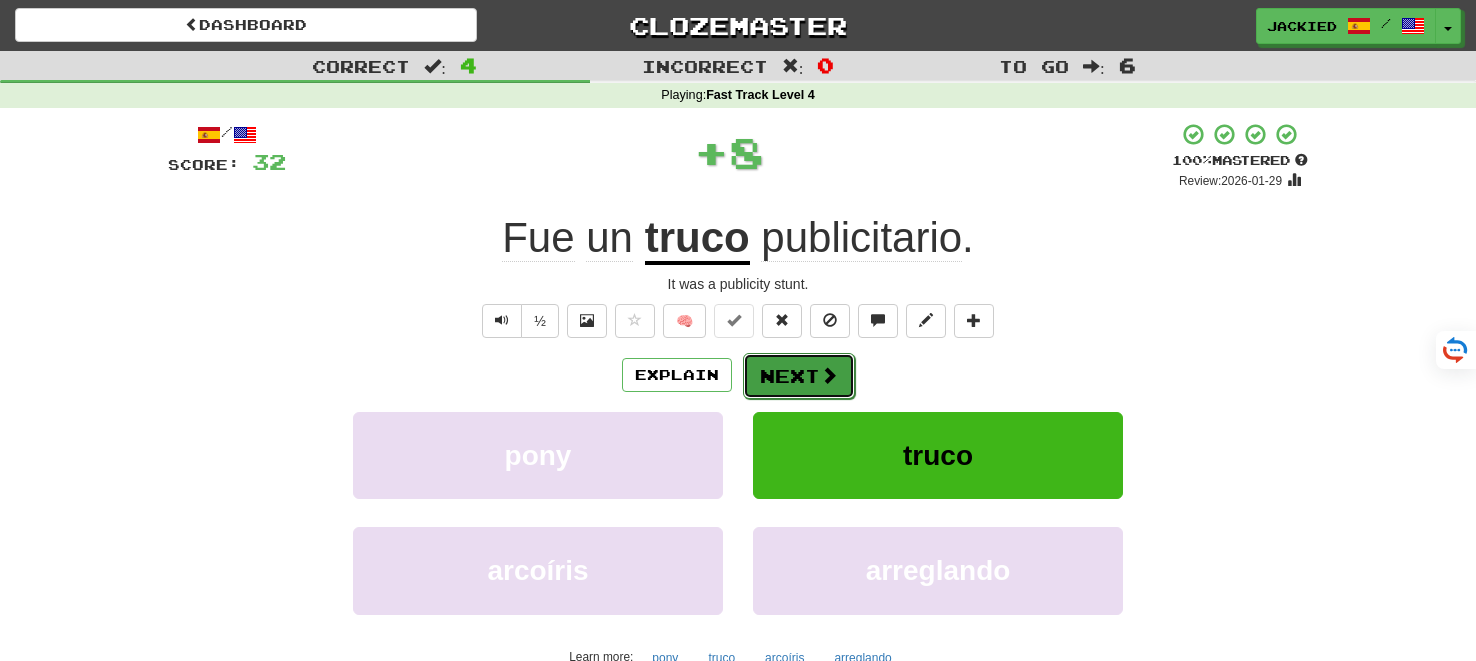 click on "Next" at bounding box center (799, 376) 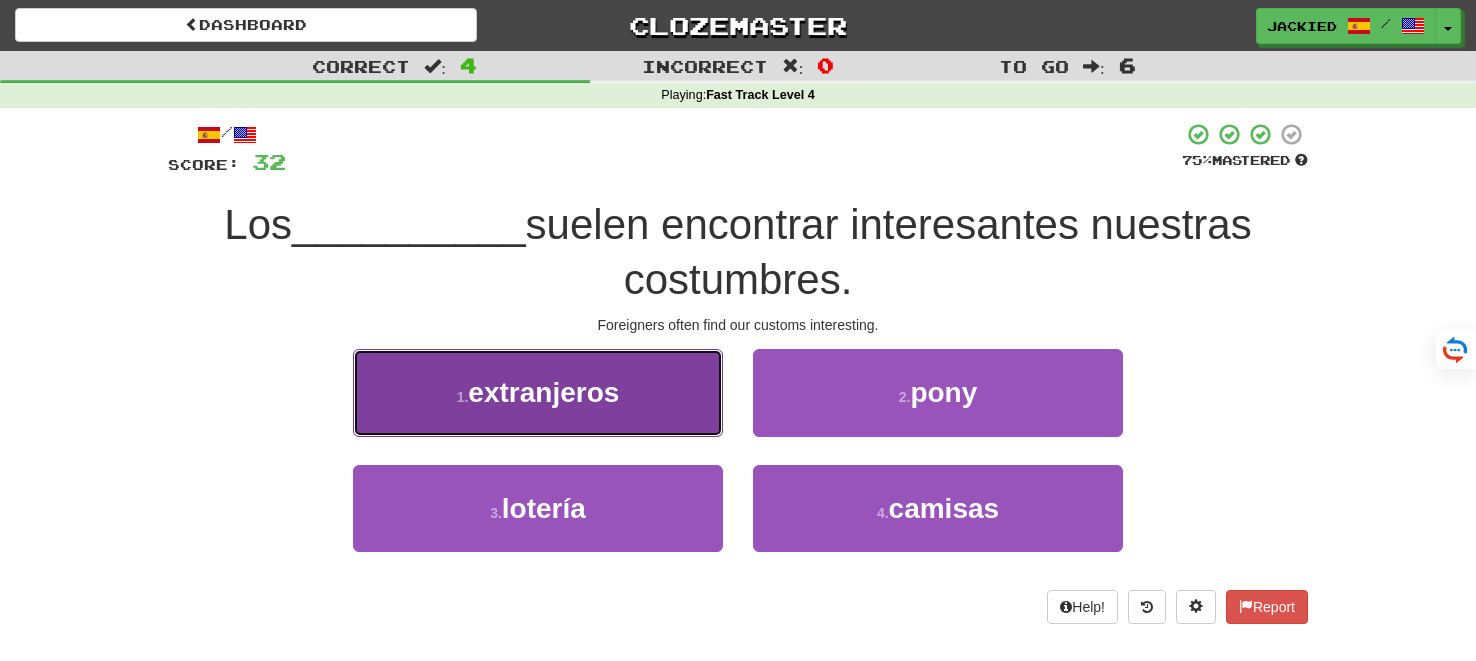 click on "1 .  extranjeros" at bounding box center [538, 392] 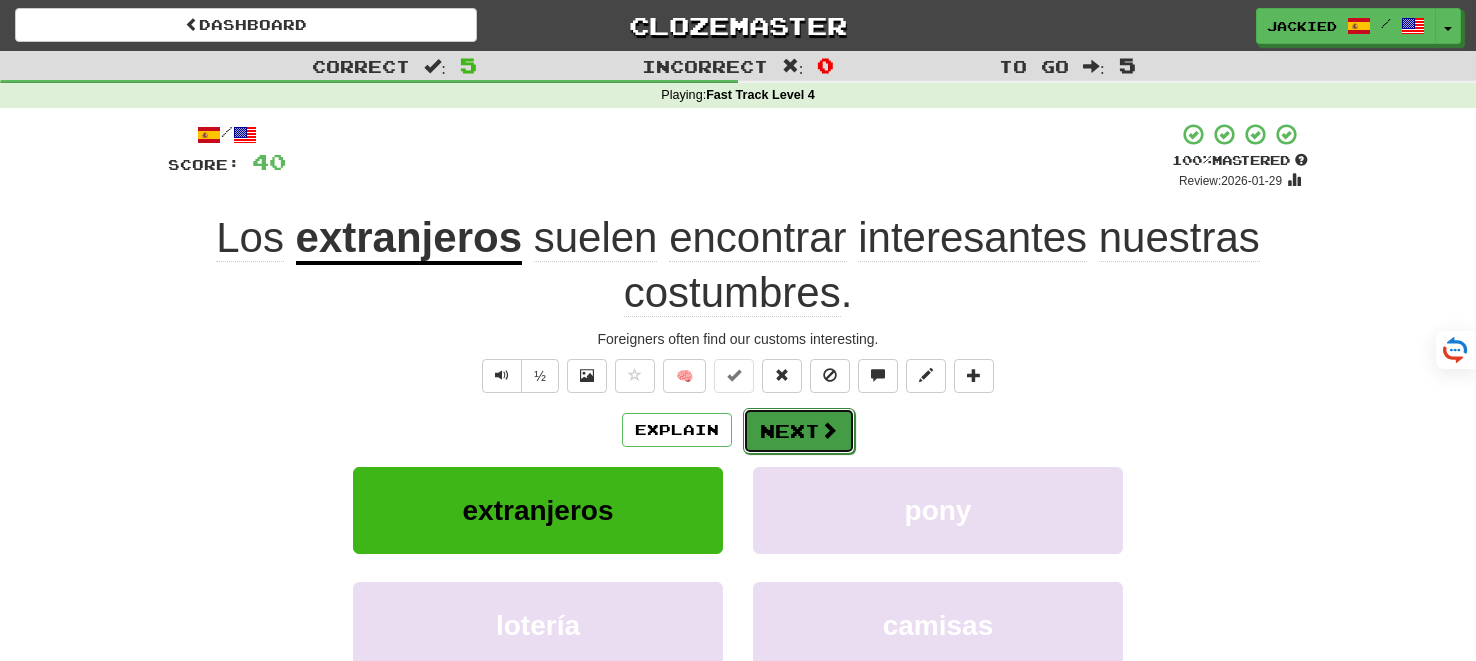 click on "Next" at bounding box center [799, 431] 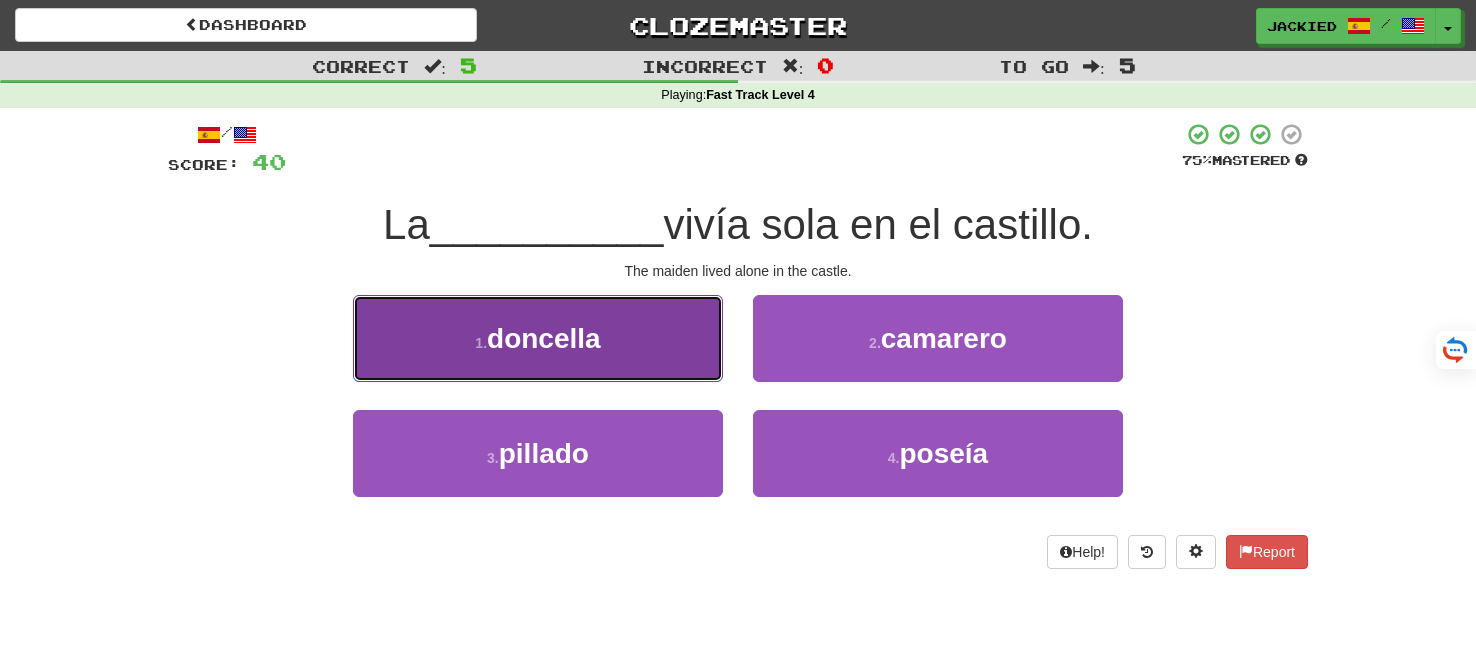 click on "1 .  doncella" at bounding box center (538, 338) 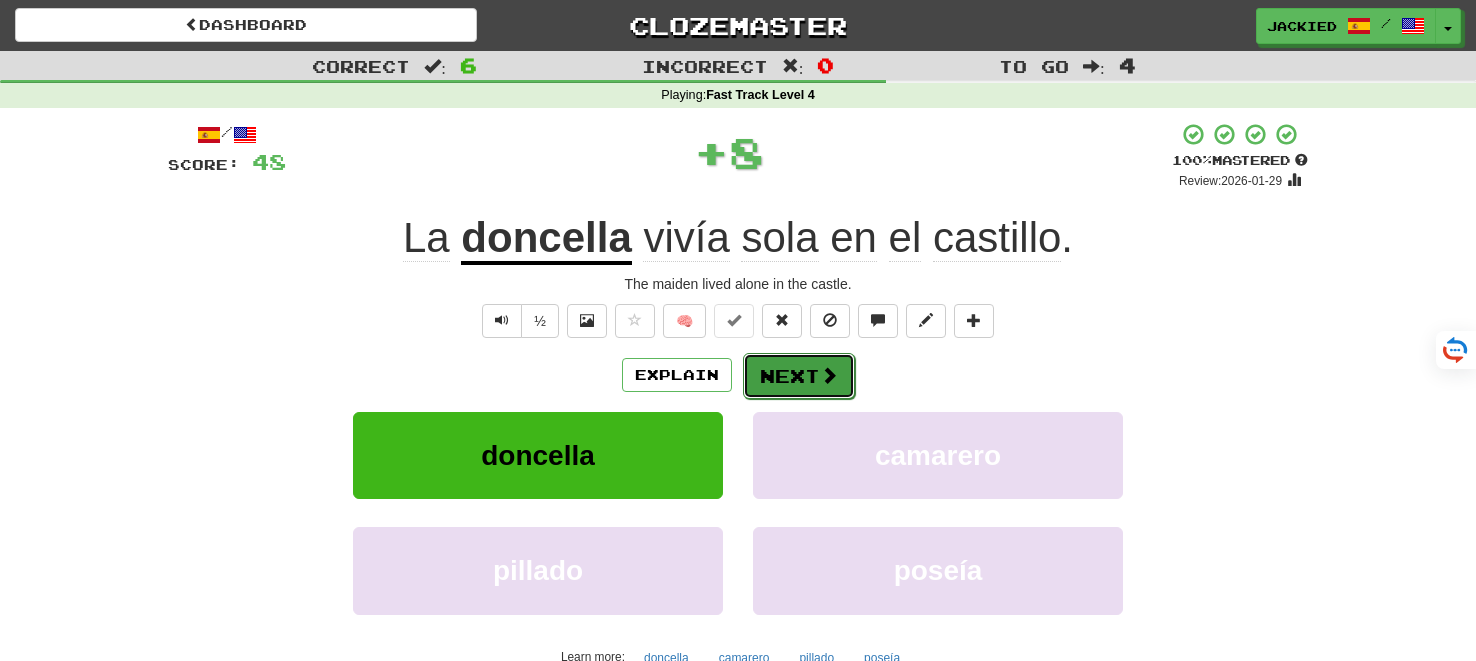 click on "Next" at bounding box center [799, 376] 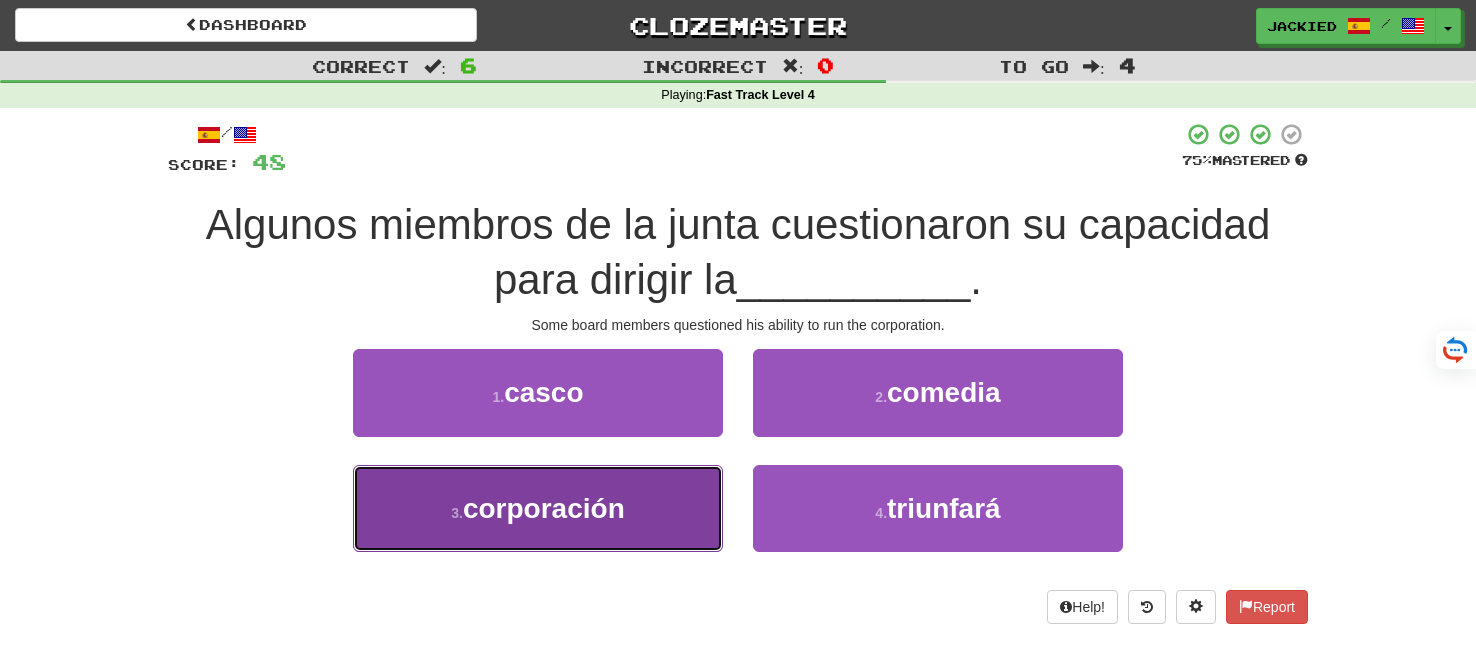 click on "3 .  corporación" at bounding box center (538, 508) 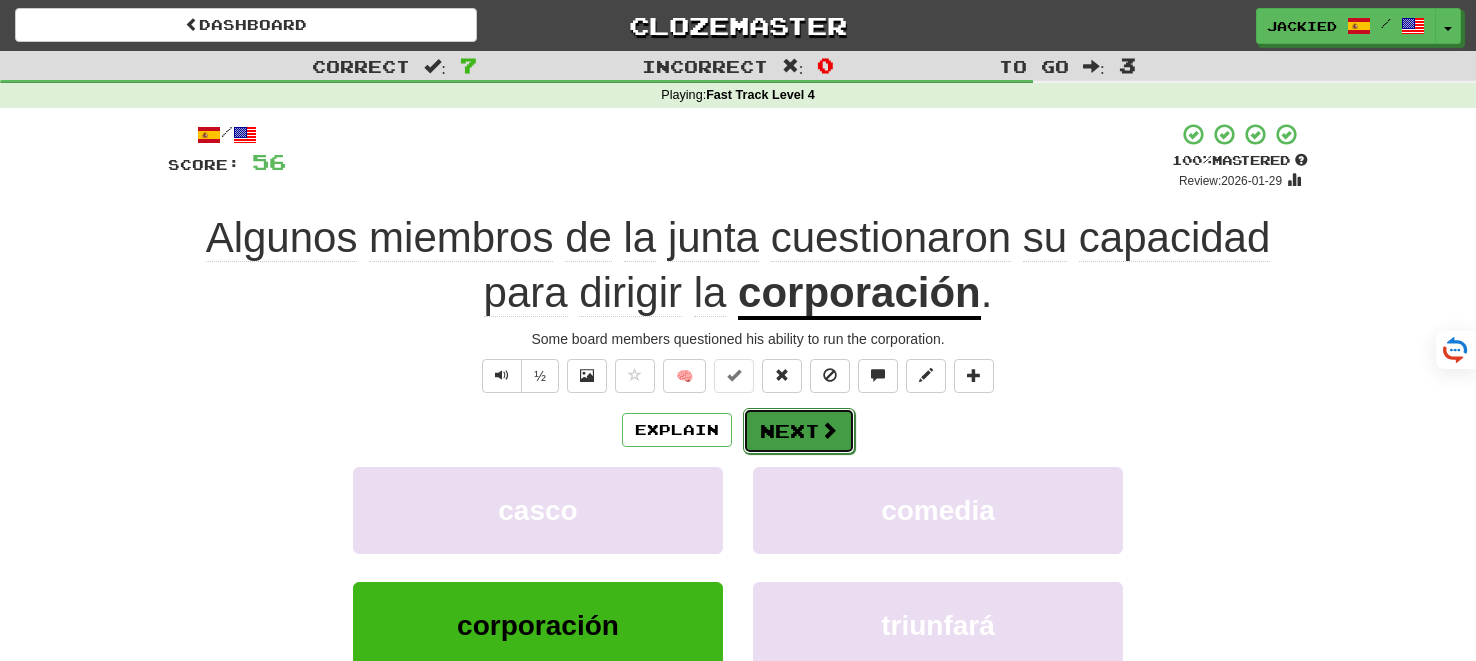 click at bounding box center (829, 430) 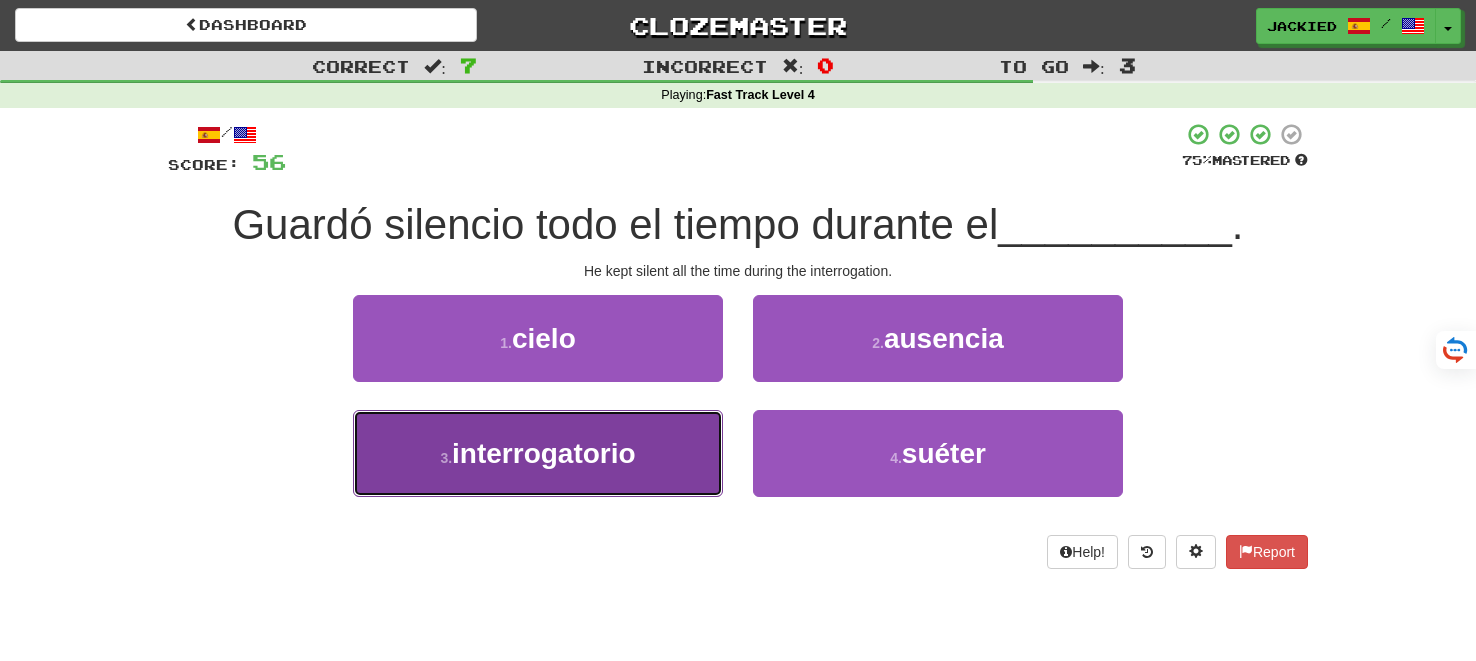 click on "3 .  interrogatorio" at bounding box center (538, 453) 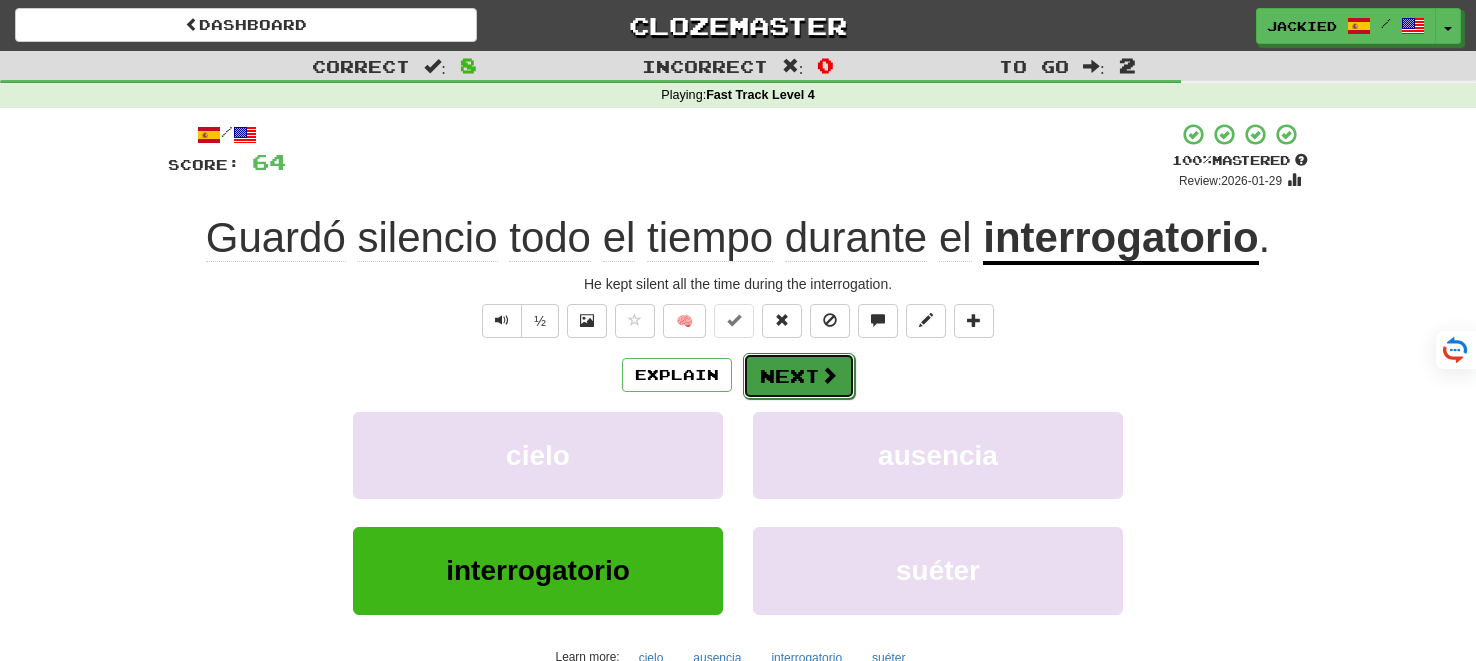 click on "Next" at bounding box center [799, 376] 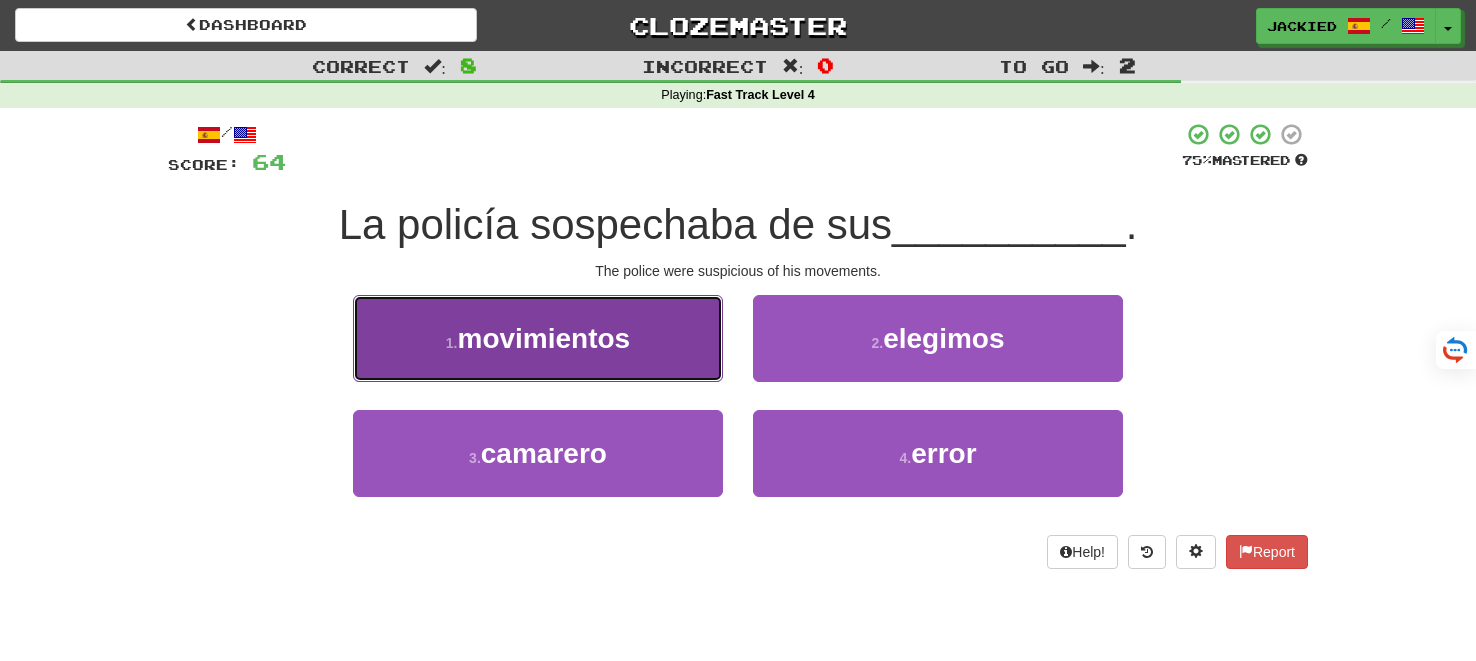 click on "1 .  movimientos" at bounding box center (538, 338) 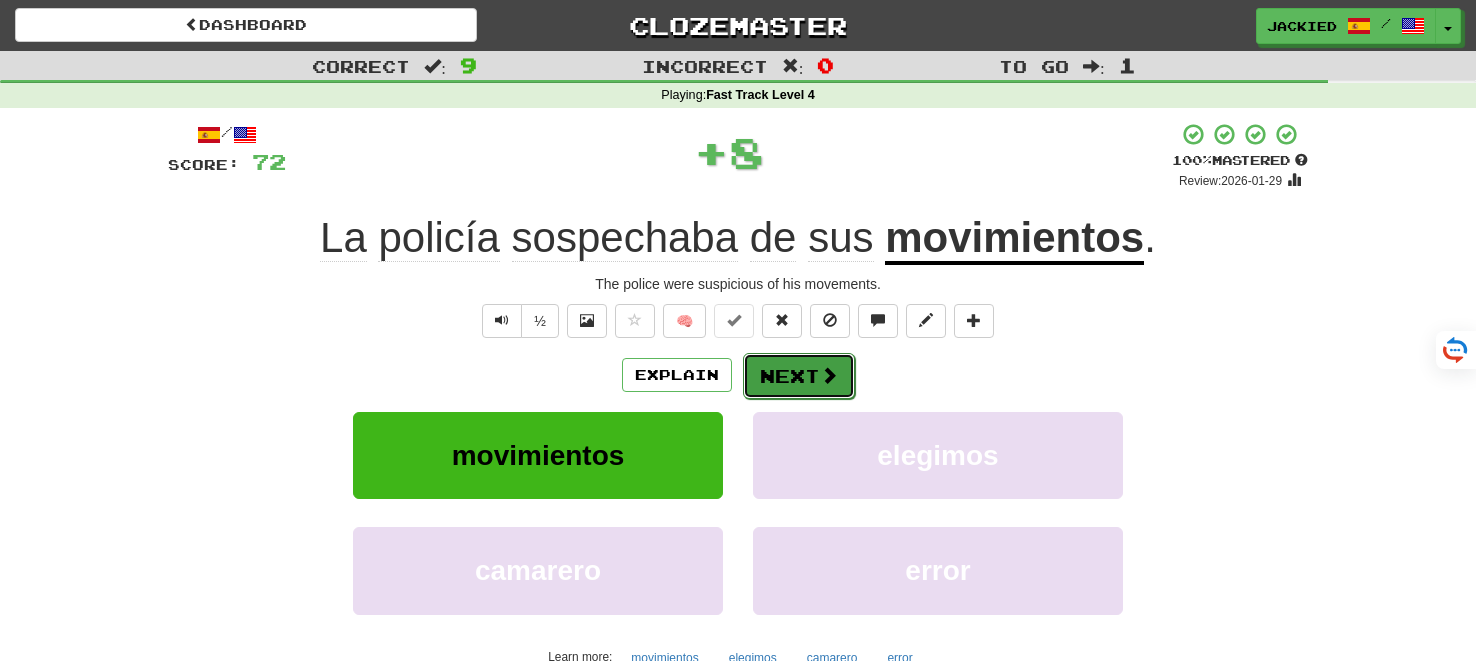 click on "Next" at bounding box center [799, 376] 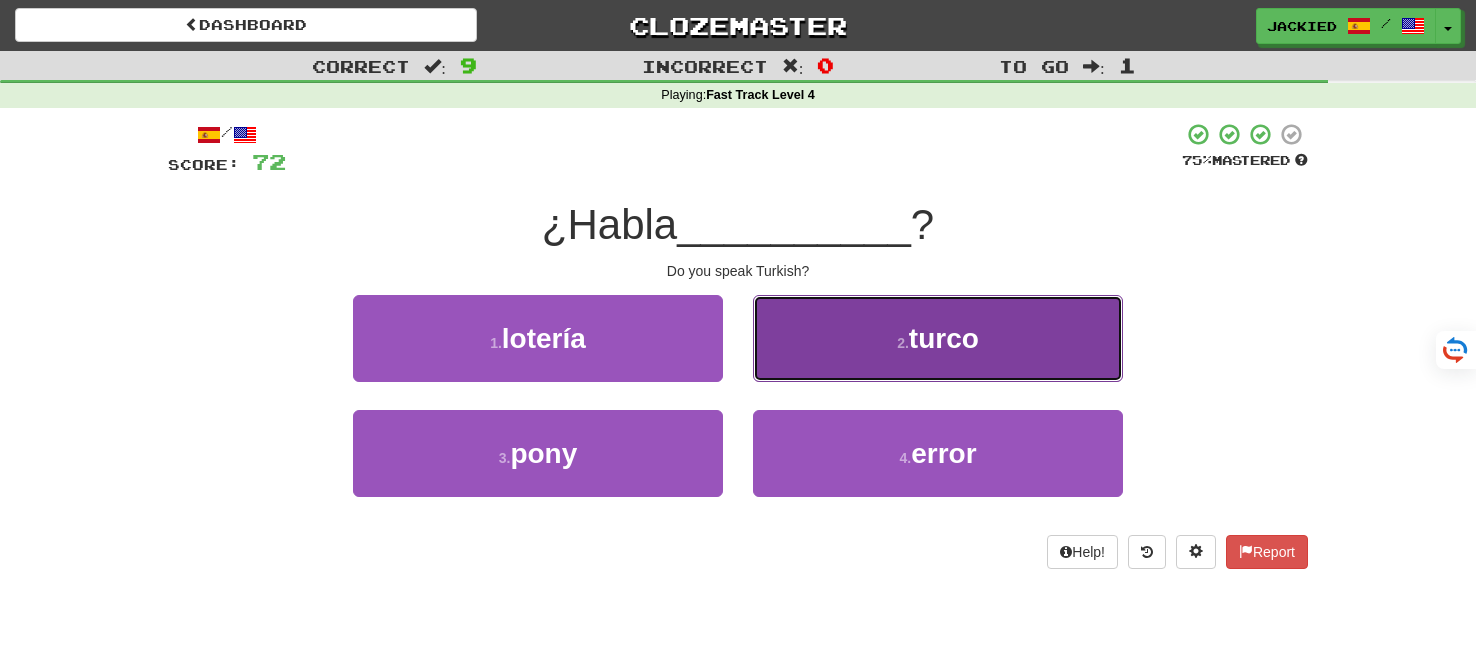 click on "turco" at bounding box center [944, 338] 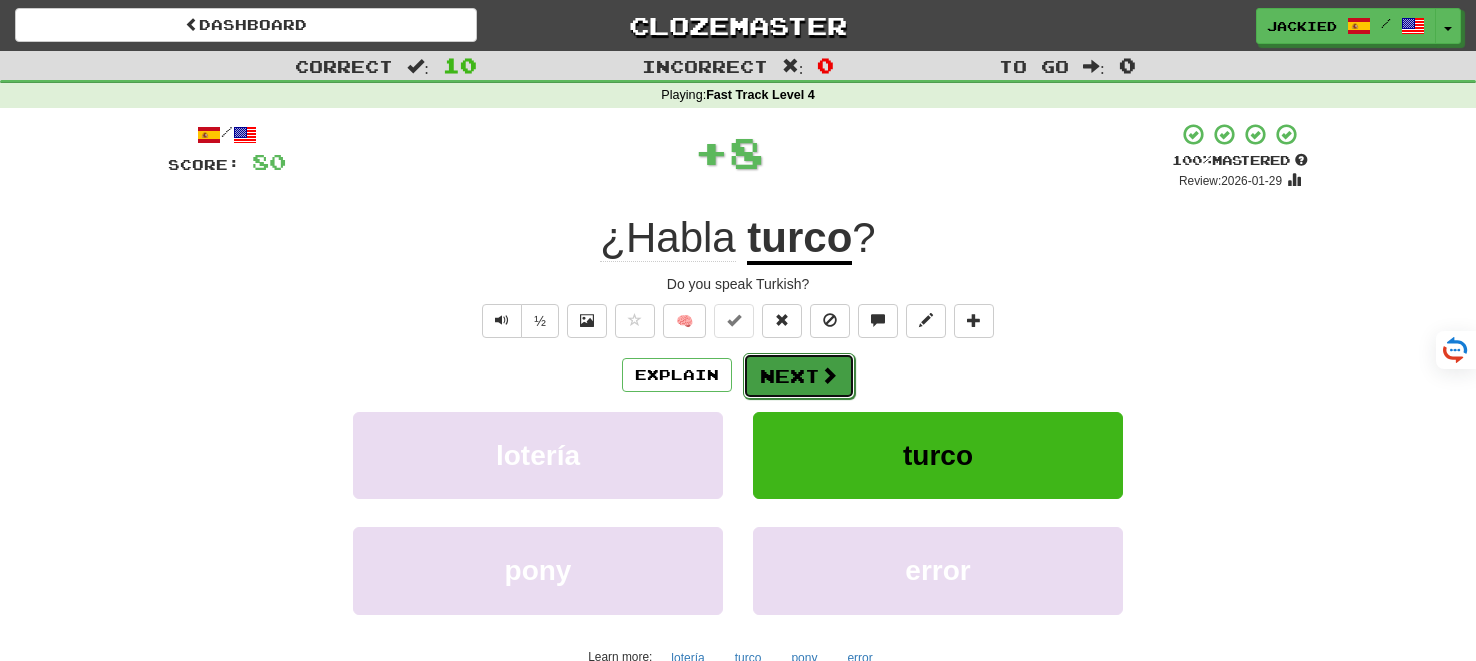 click on "Next" at bounding box center [799, 376] 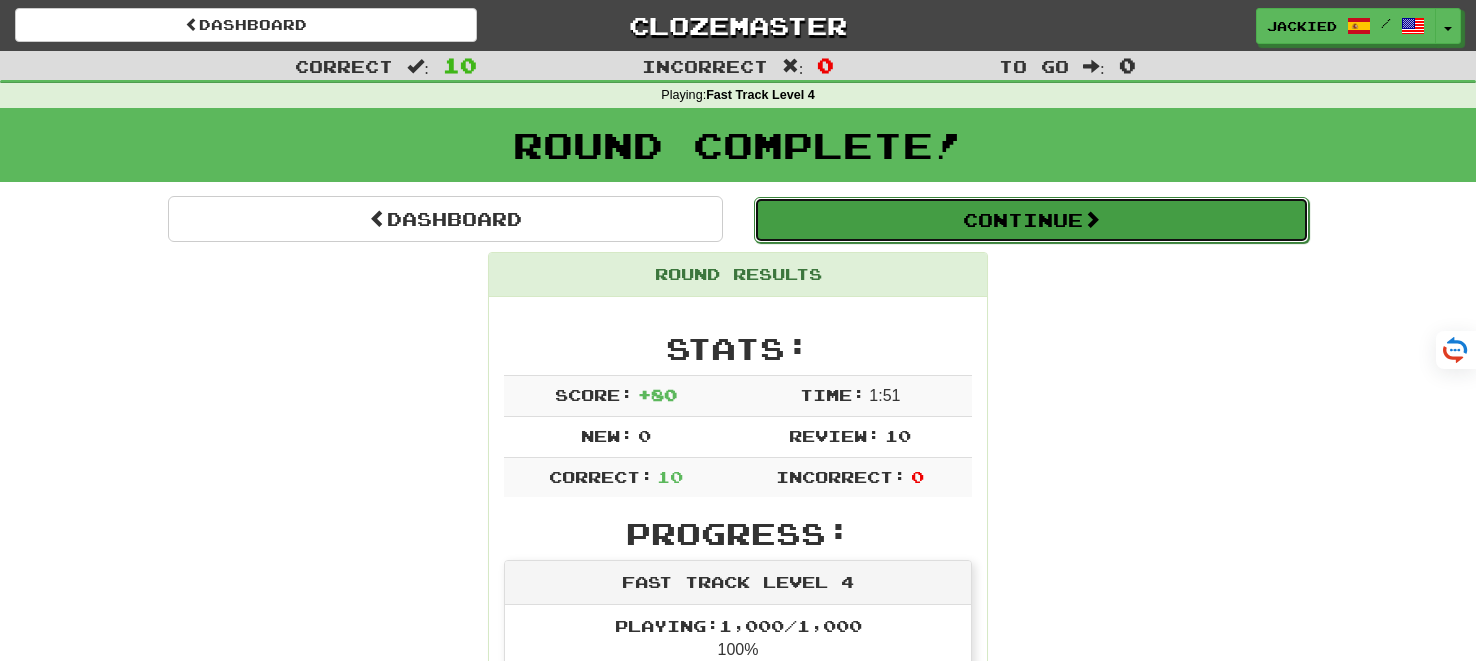 click on "Continue" at bounding box center [1031, 220] 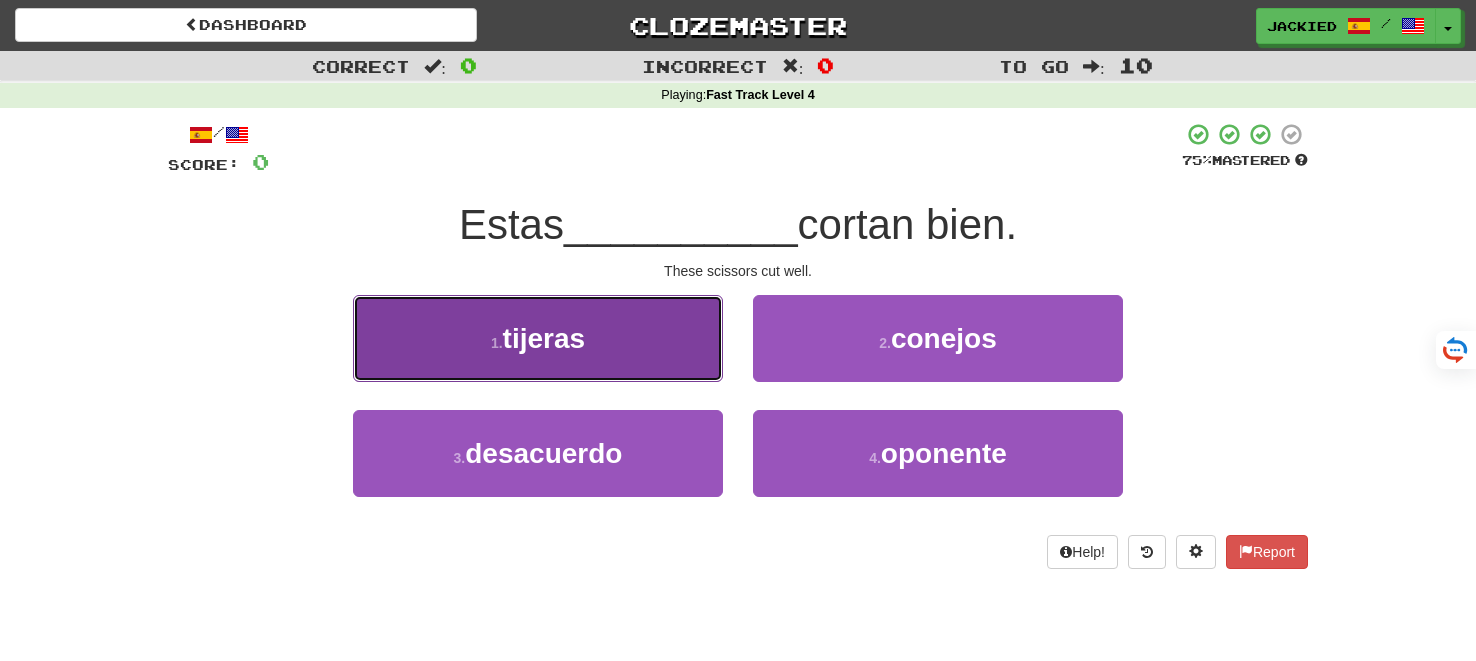 click on "1 .  tijeras" at bounding box center (538, 338) 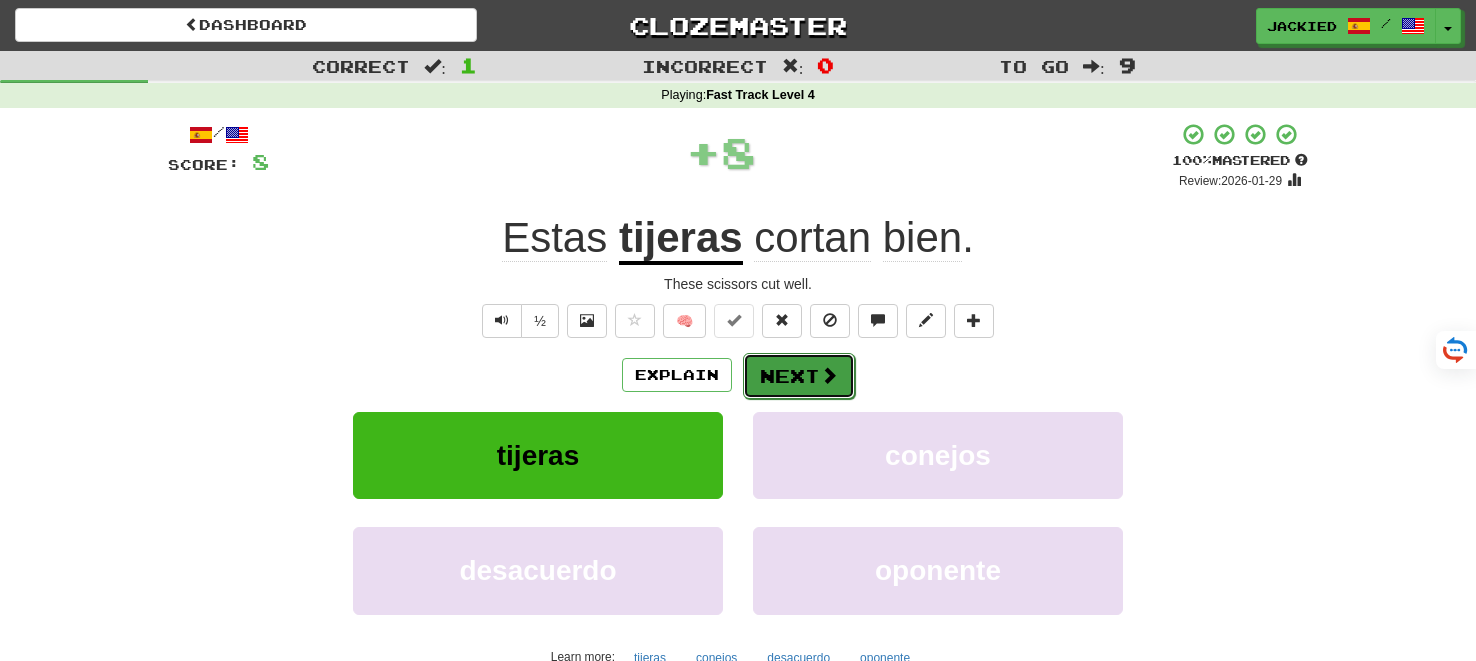 click on "Next" at bounding box center (799, 376) 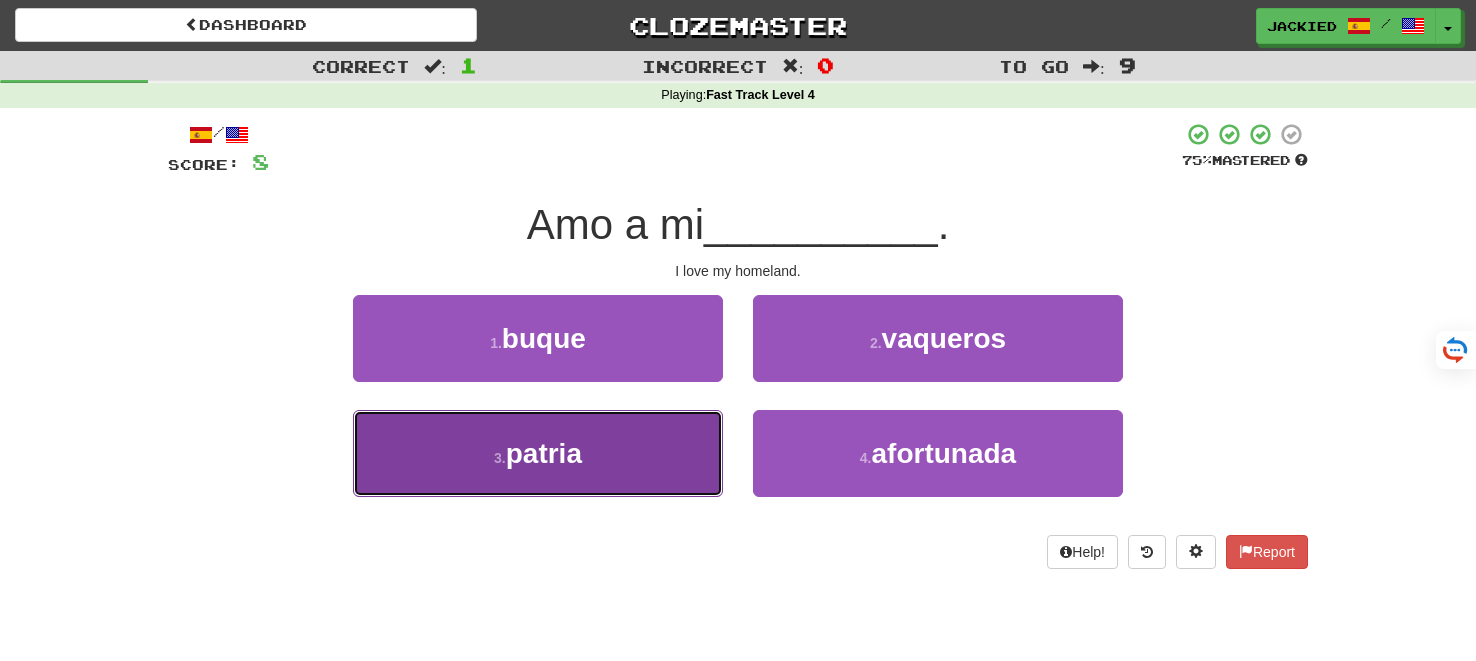 click on "3 .  patria" at bounding box center [538, 453] 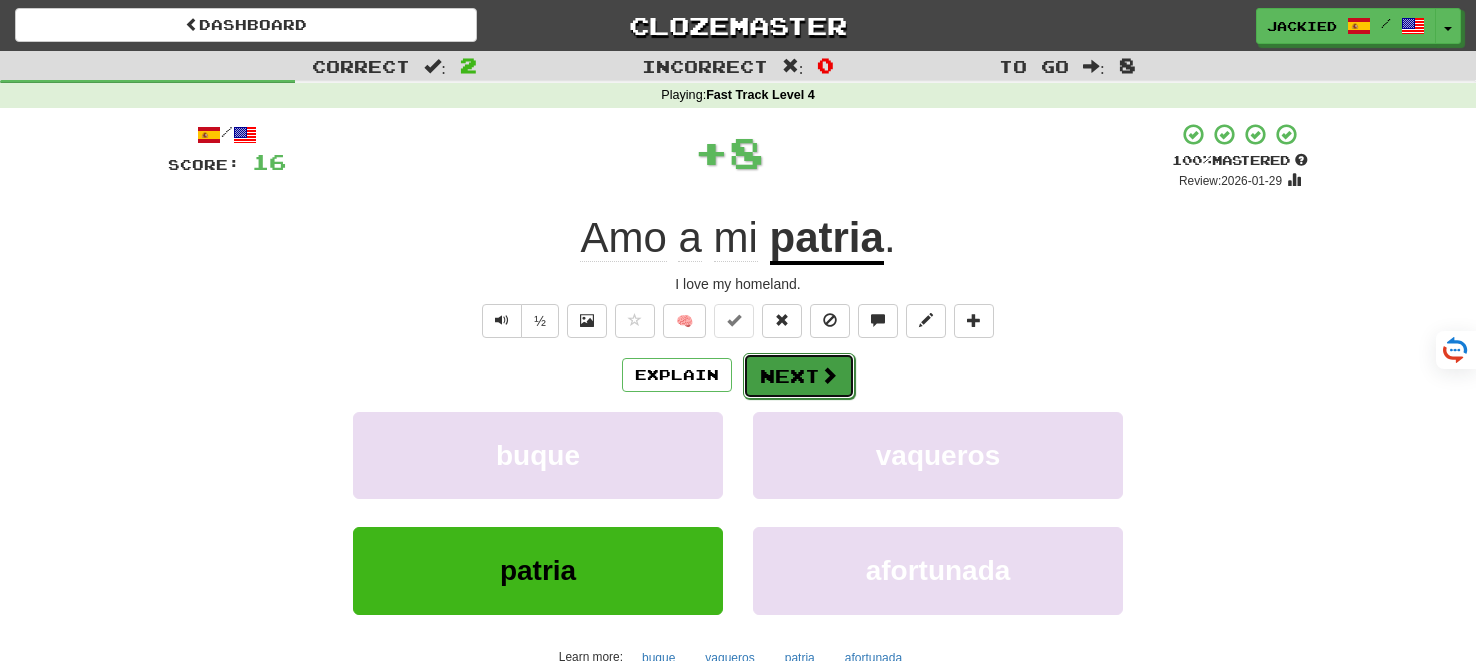 click on "Next" at bounding box center (799, 376) 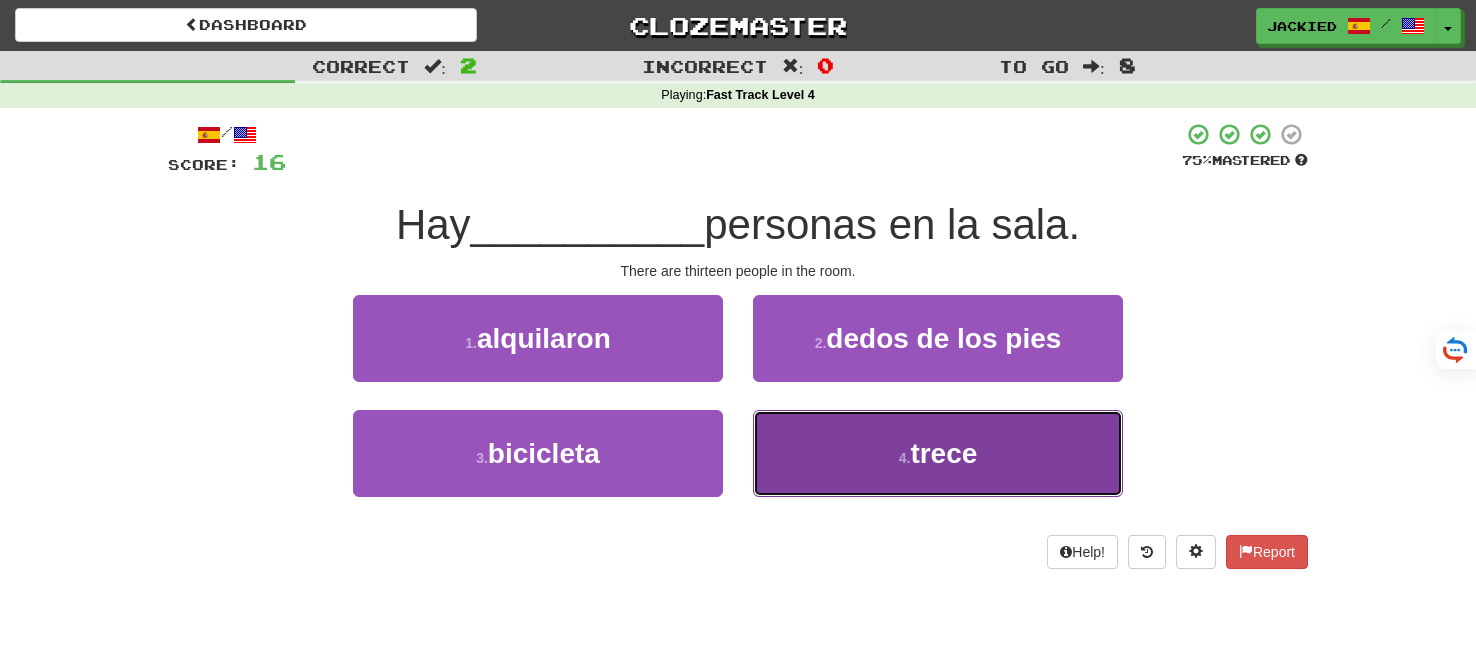 click on "4 .  trece" at bounding box center [938, 453] 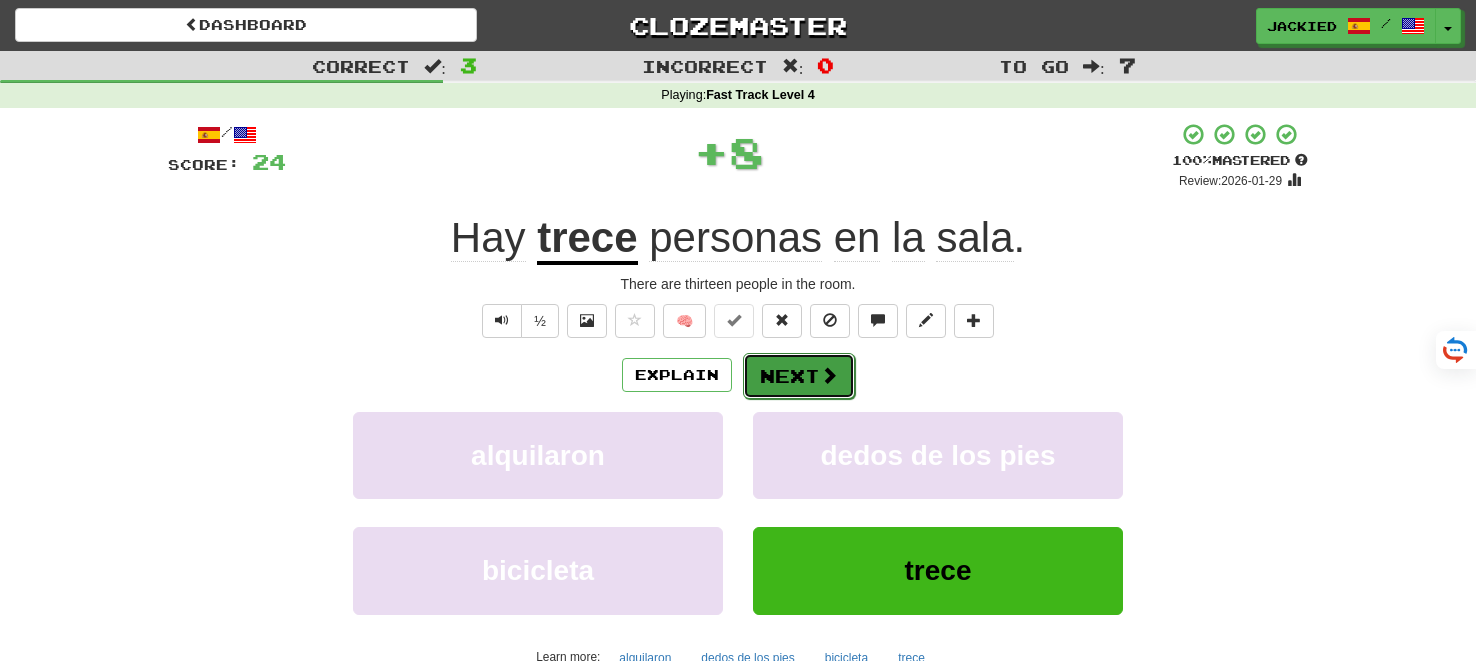 click on "Next" at bounding box center [799, 376] 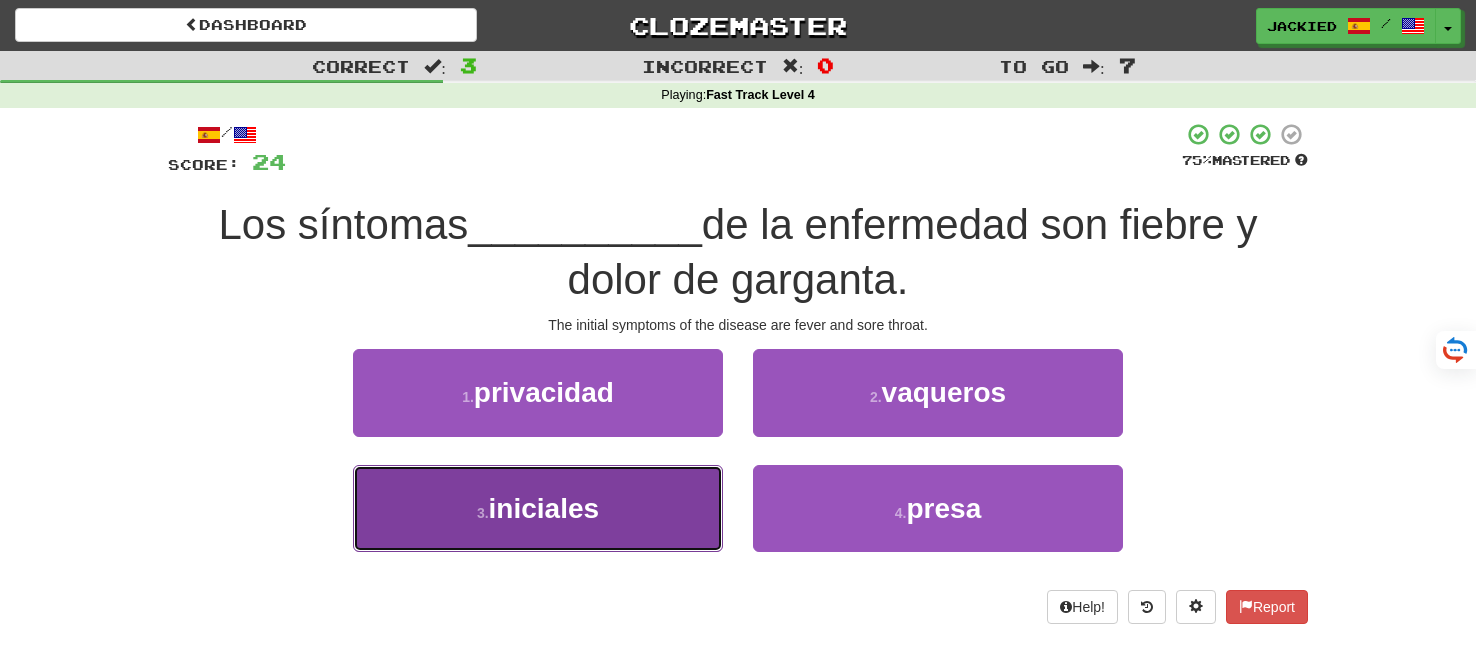 click on "3 .  iniciales" at bounding box center [538, 508] 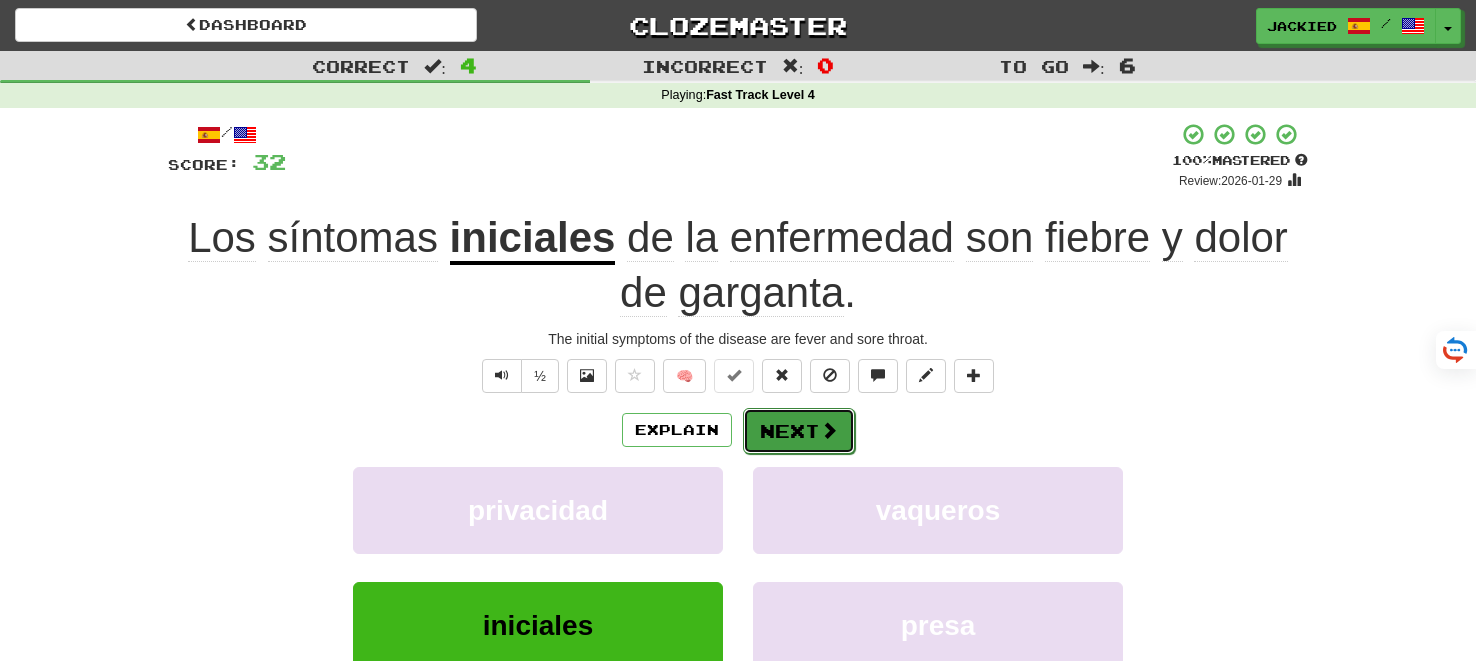 click on "Next" at bounding box center (799, 431) 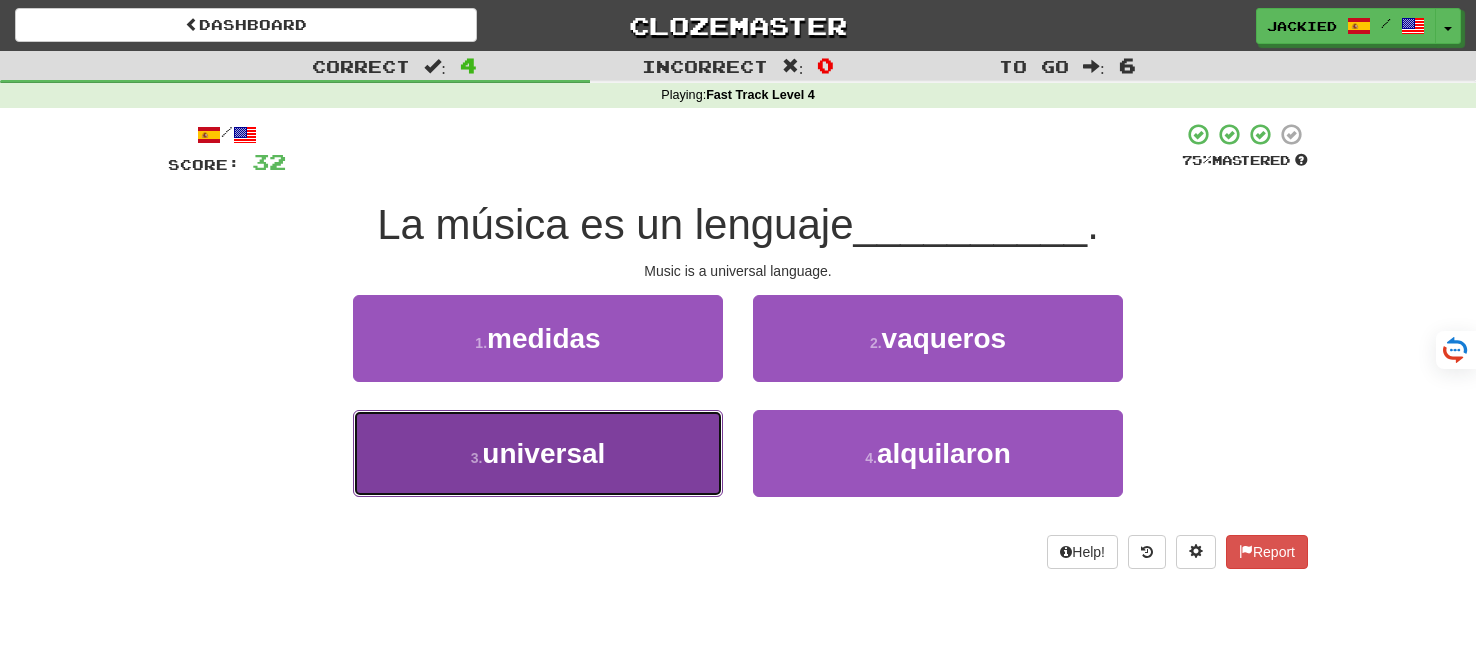 click on "universal" at bounding box center (543, 453) 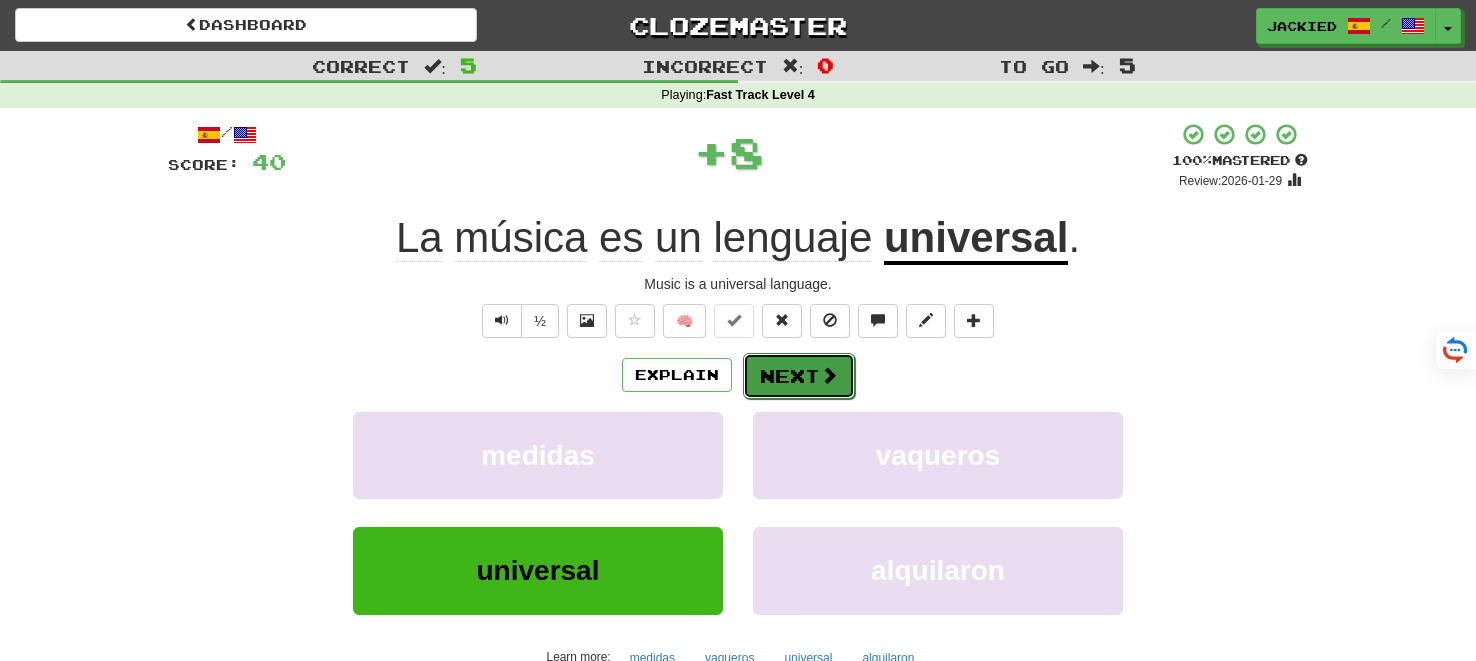click on "Next" at bounding box center [799, 376] 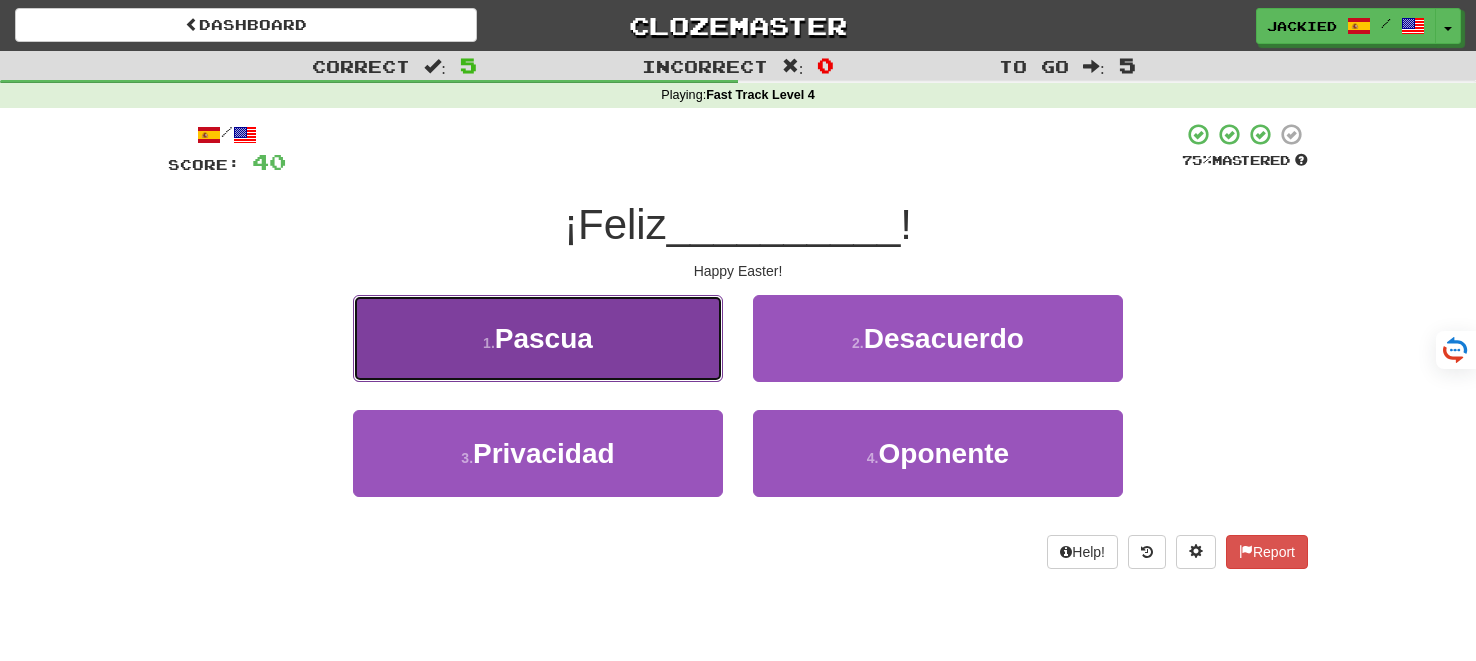 click on "1 .  Pascua" at bounding box center (538, 338) 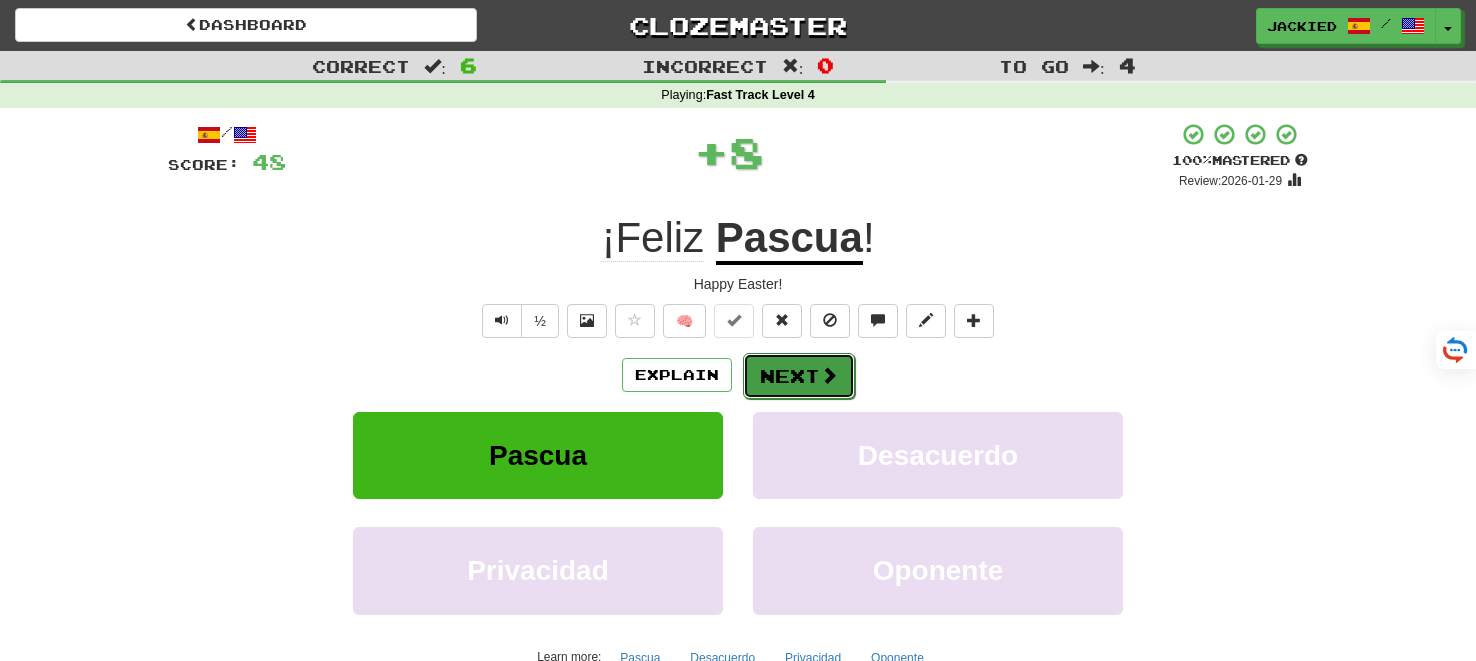 click on "Next" at bounding box center (799, 376) 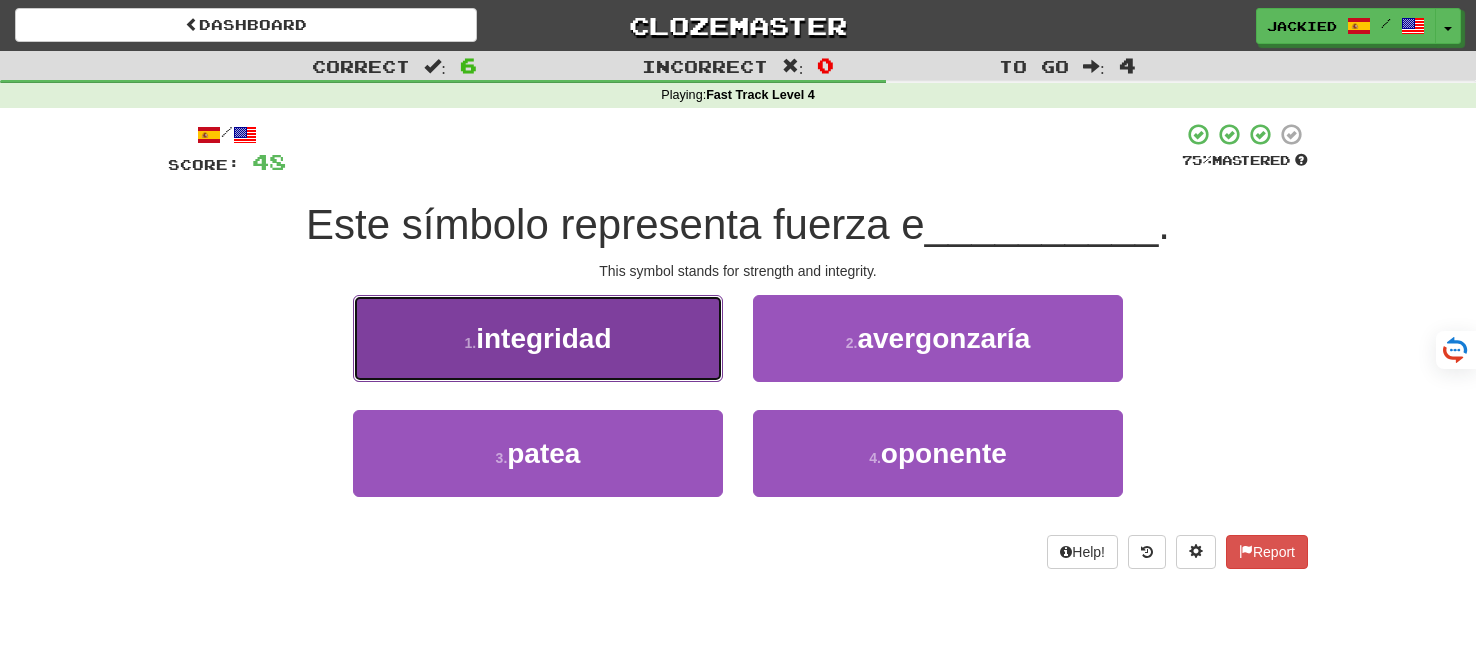 click on "1 .  integridad" at bounding box center (538, 338) 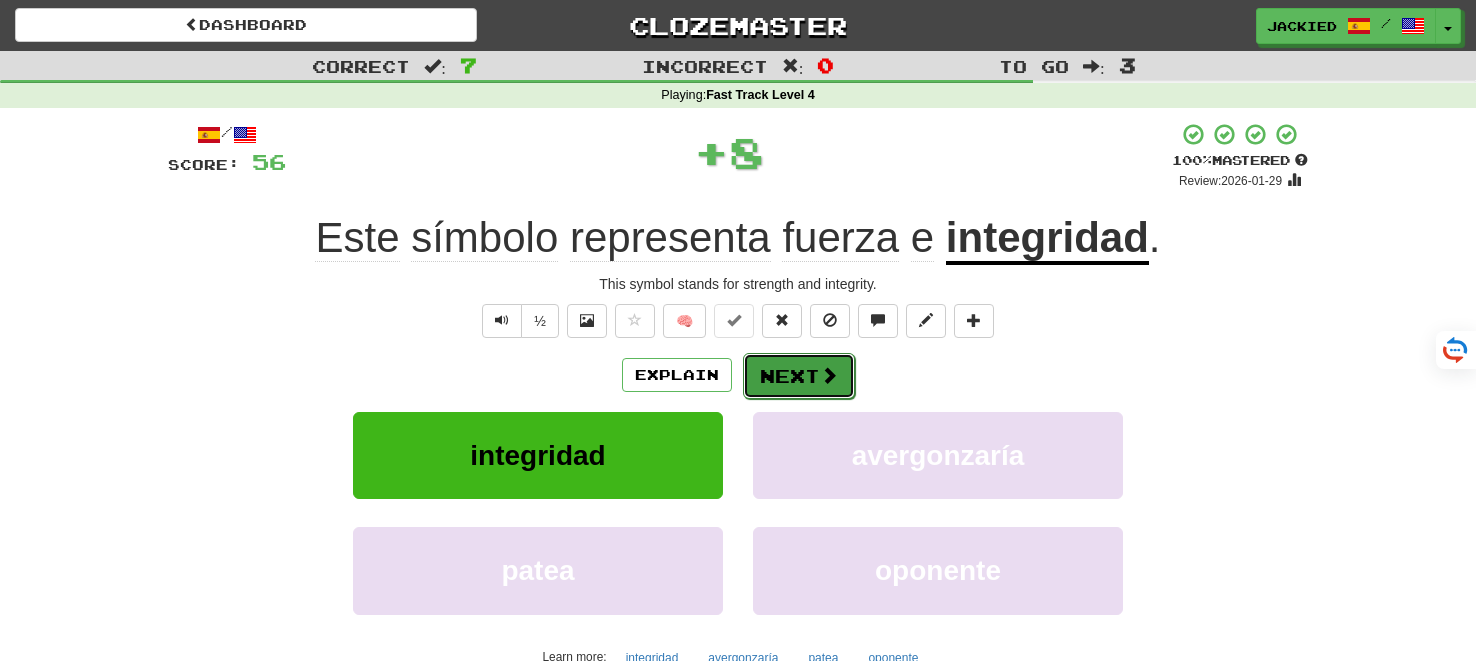 click on "Next" at bounding box center [799, 376] 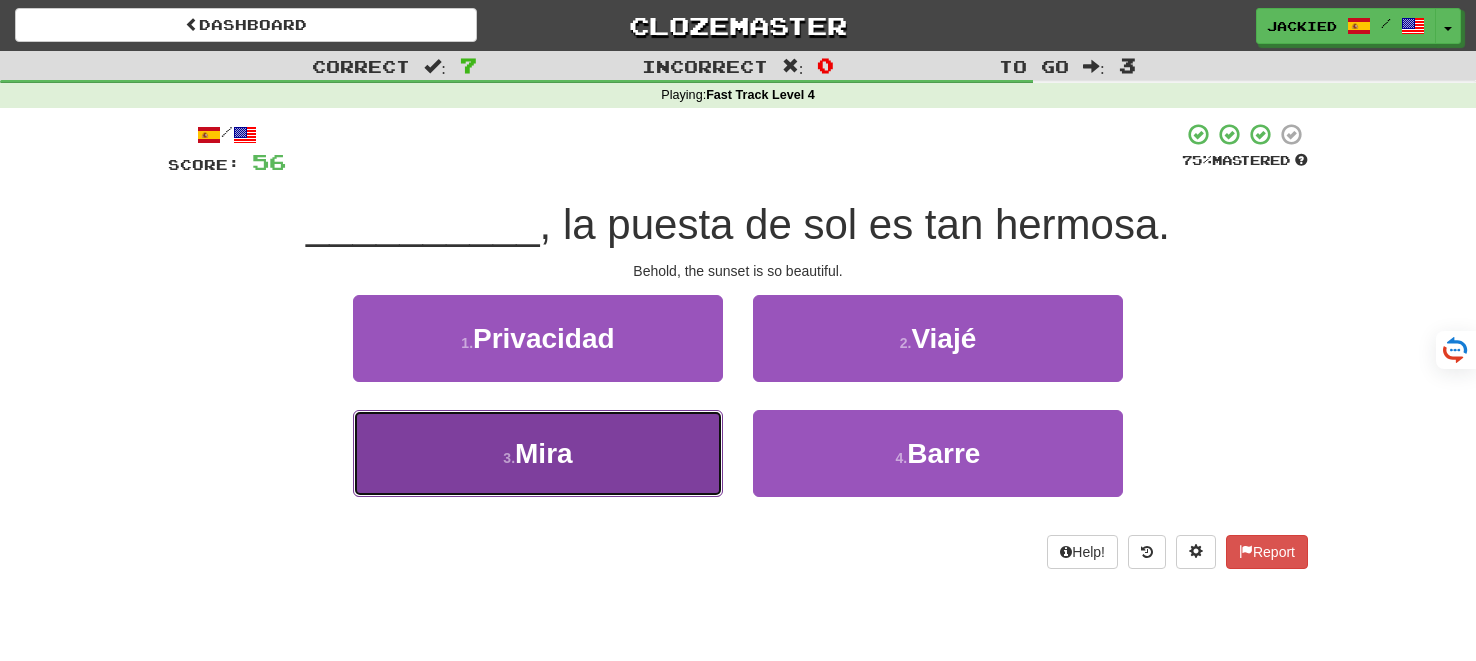 click on "3 .  Mira" at bounding box center [538, 453] 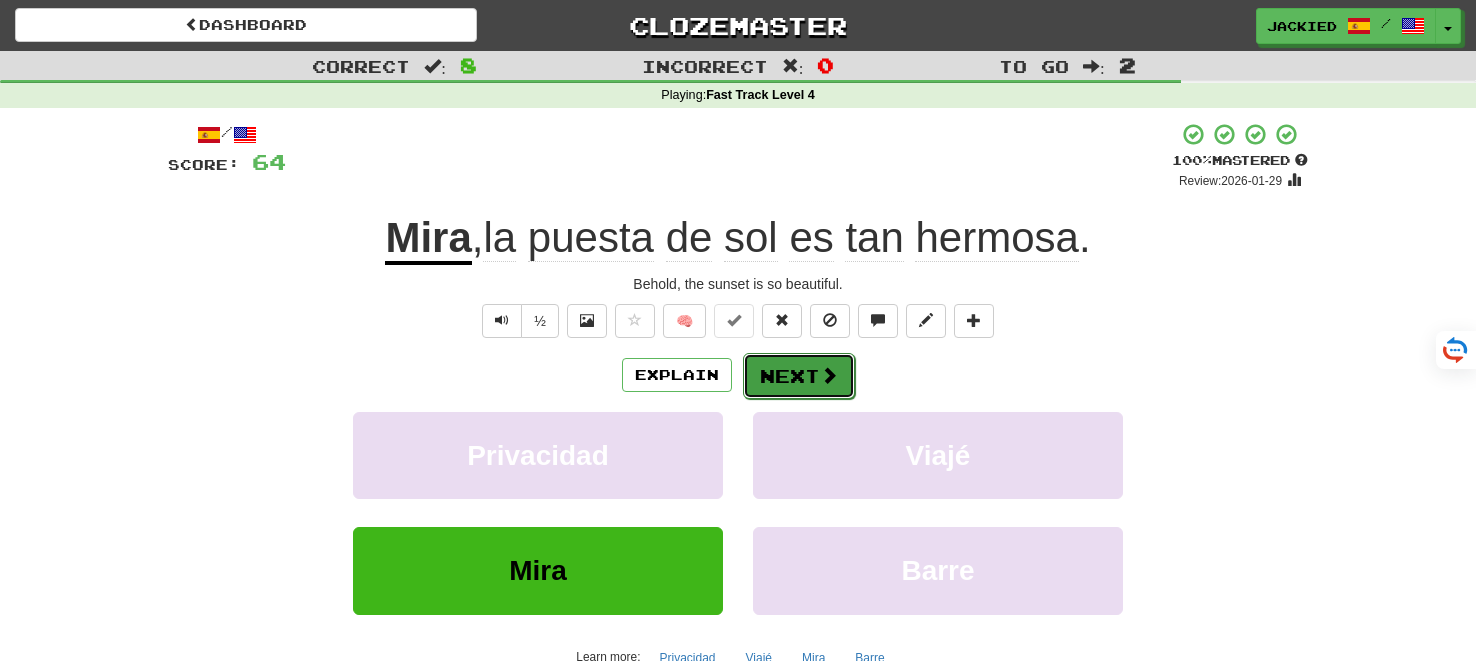 click on "Next" at bounding box center (799, 376) 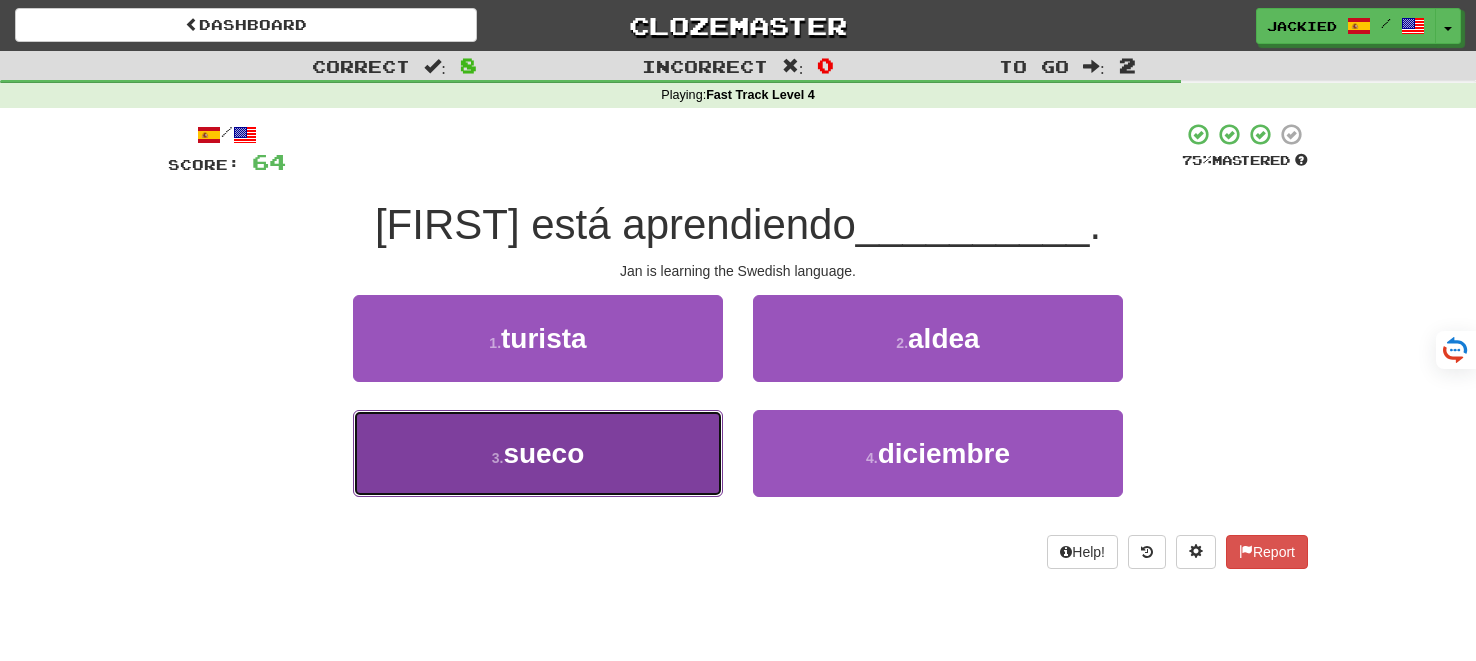 click on "3 .  sueco" at bounding box center (538, 453) 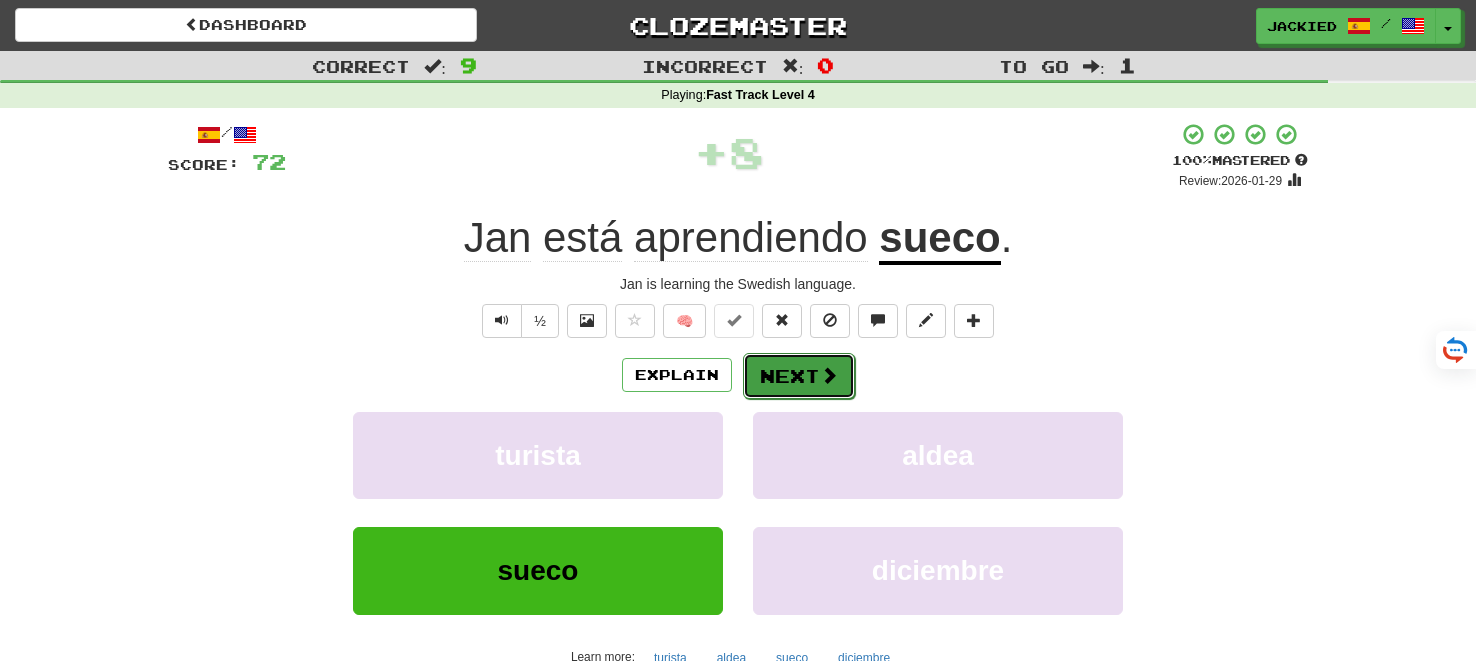 click on "Next" at bounding box center [799, 376] 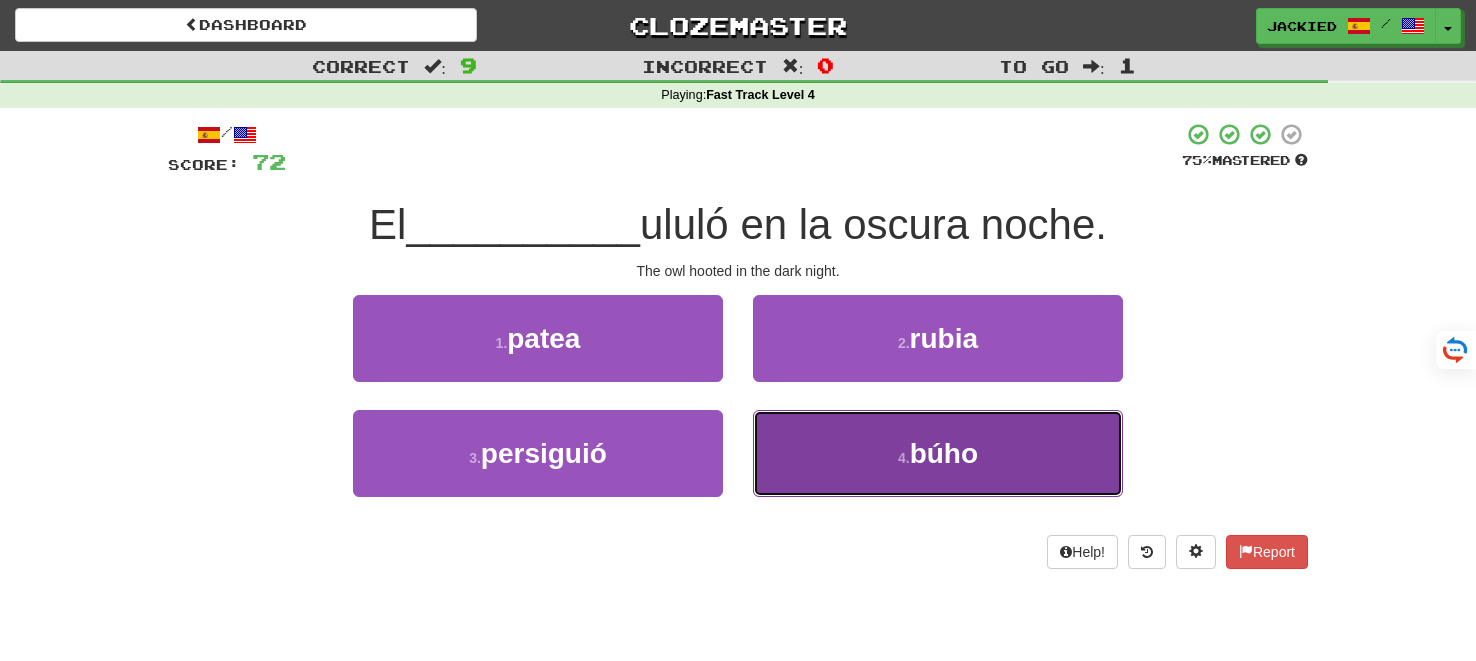 click on "4 .  búho" at bounding box center (938, 453) 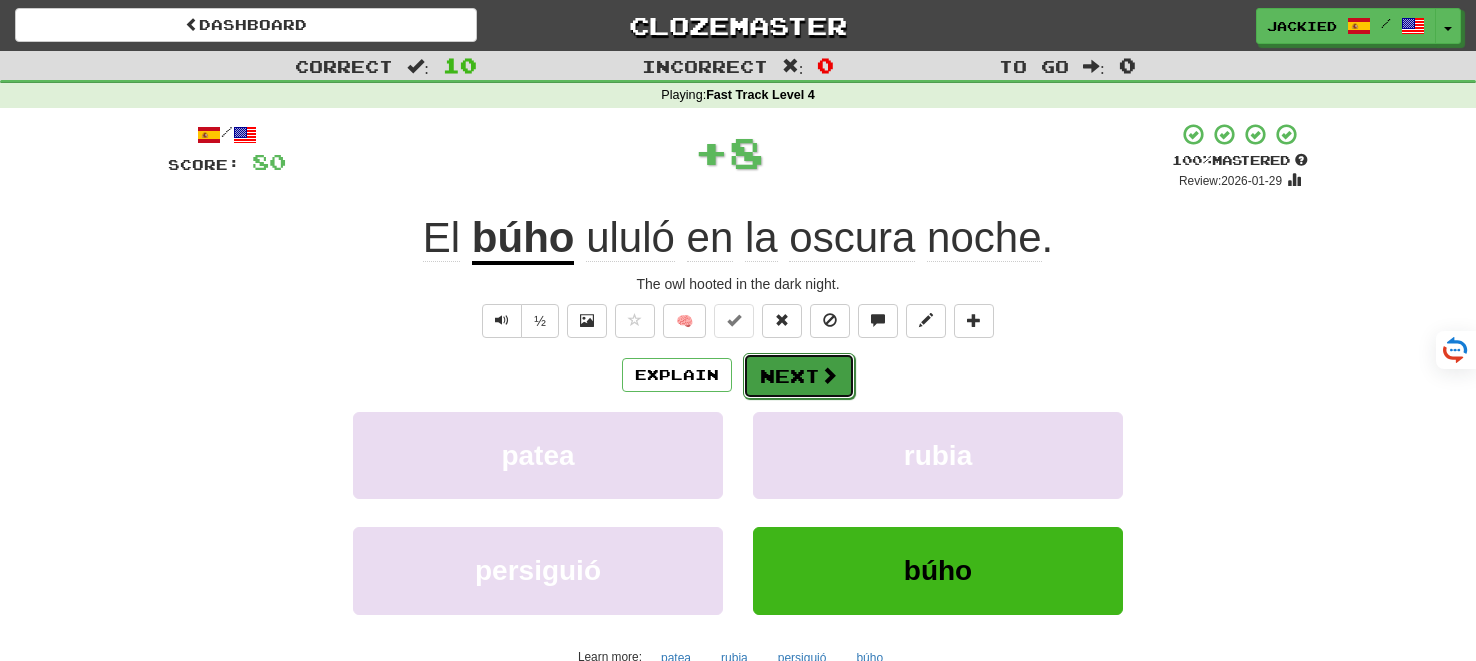 click on "Next" at bounding box center (799, 376) 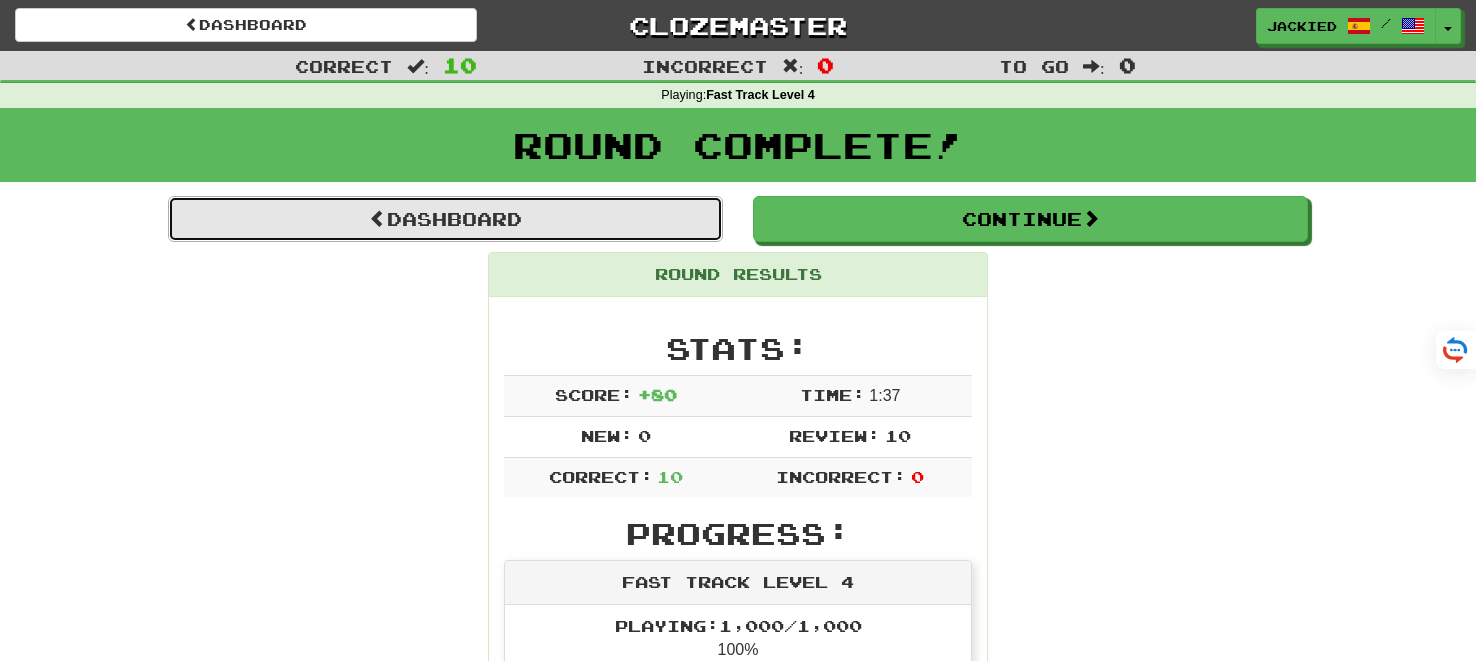 click on "Dashboard" at bounding box center [445, 219] 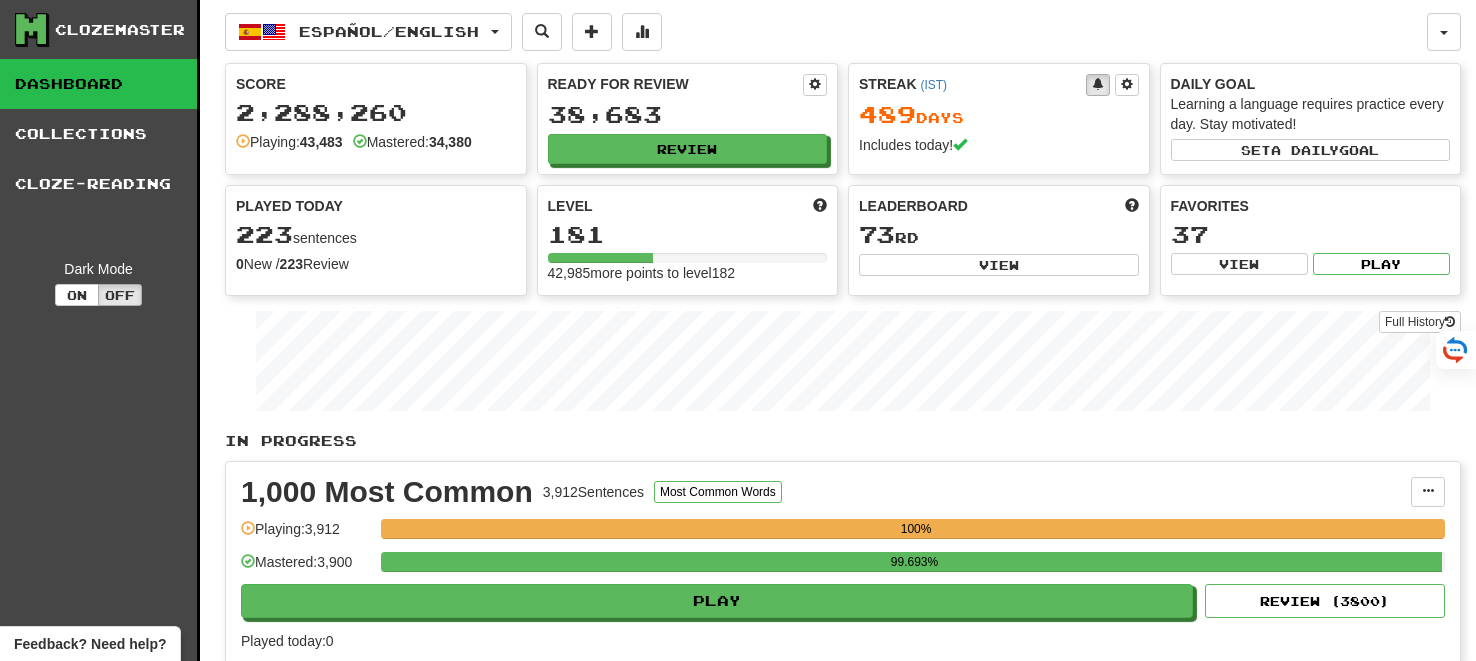 scroll, scrollTop: 0, scrollLeft: 0, axis: both 